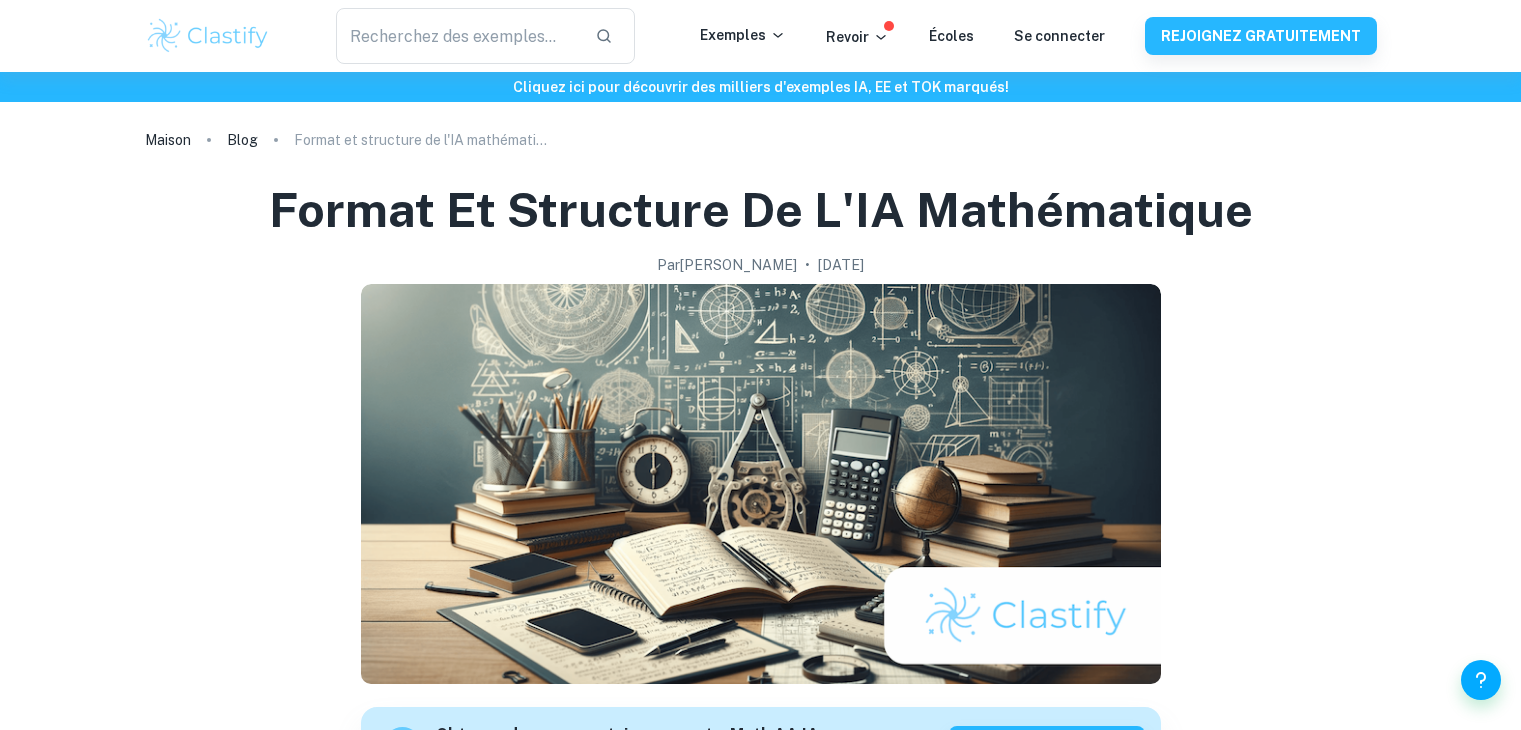 scroll, scrollTop: 0, scrollLeft: 0, axis: both 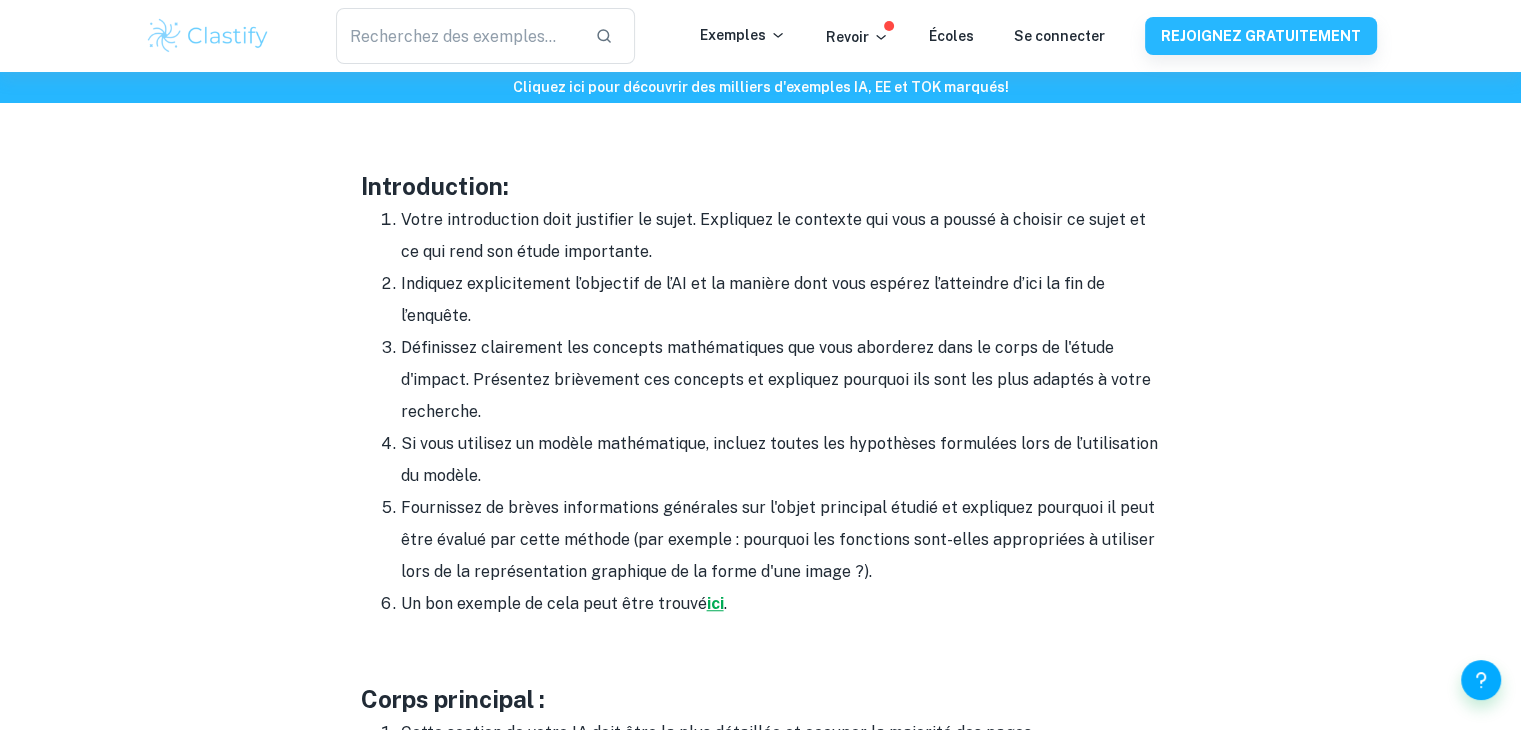 click on "ici" at bounding box center (715, 603) 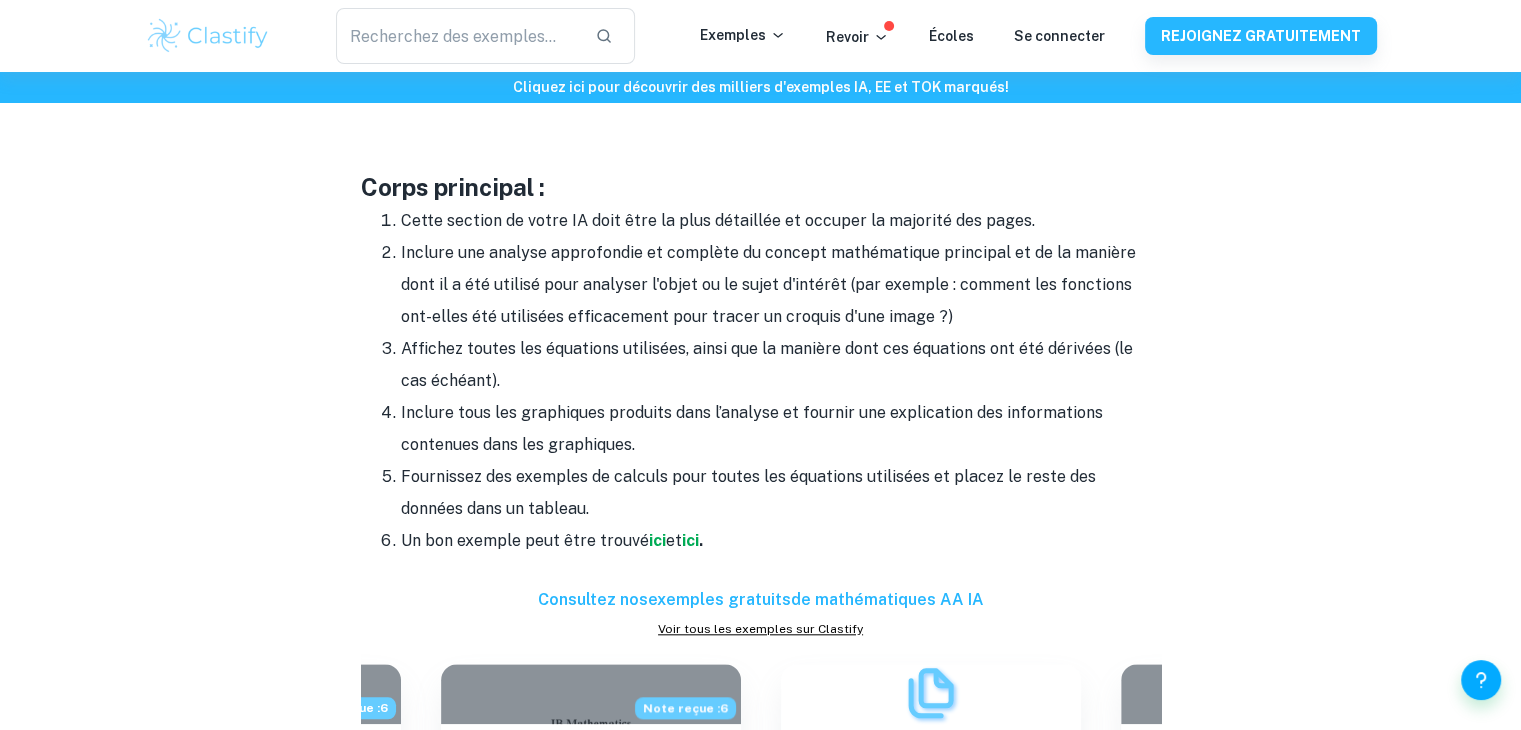 scroll, scrollTop: 1798, scrollLeft: 0, axis: vertical 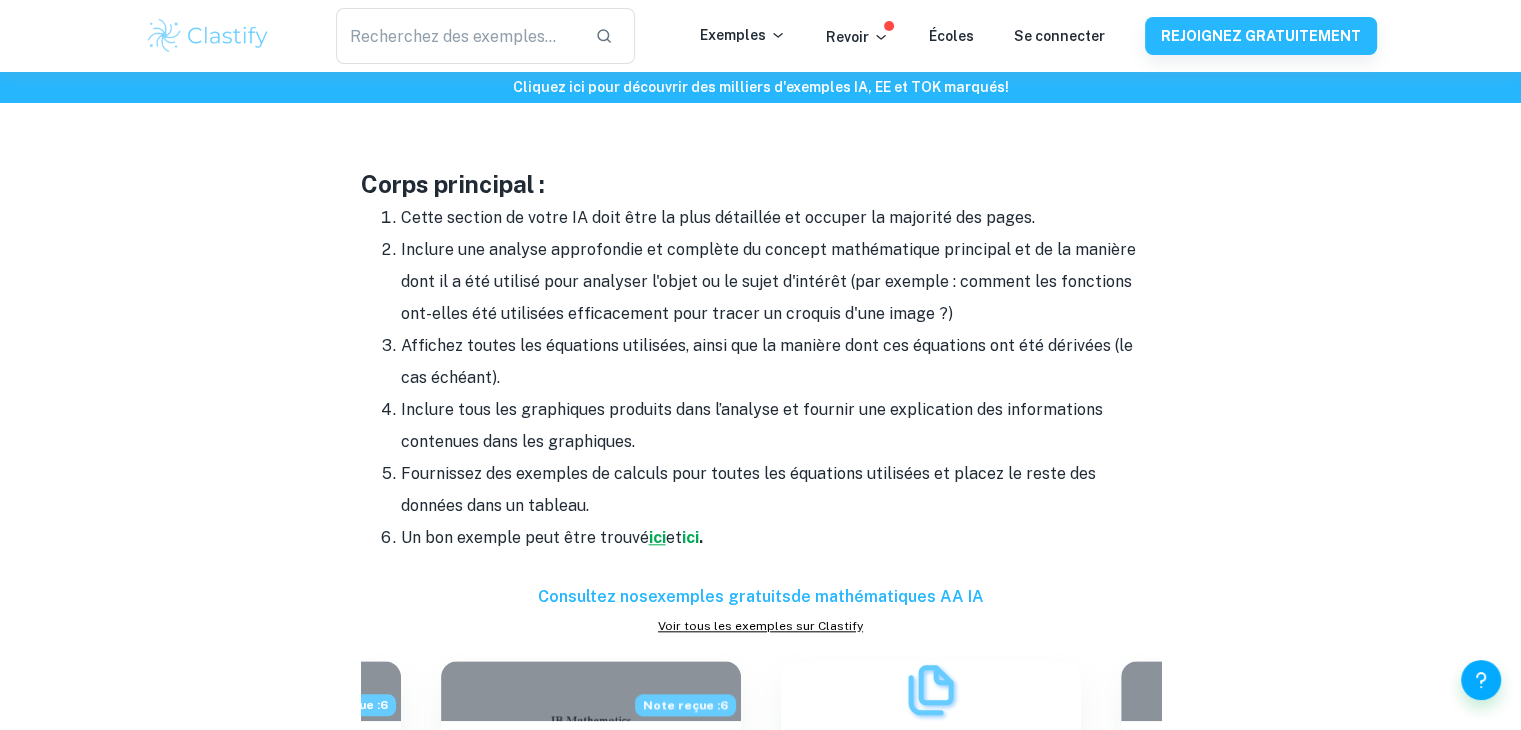 click on "ici" at bounding box center [657, 537] 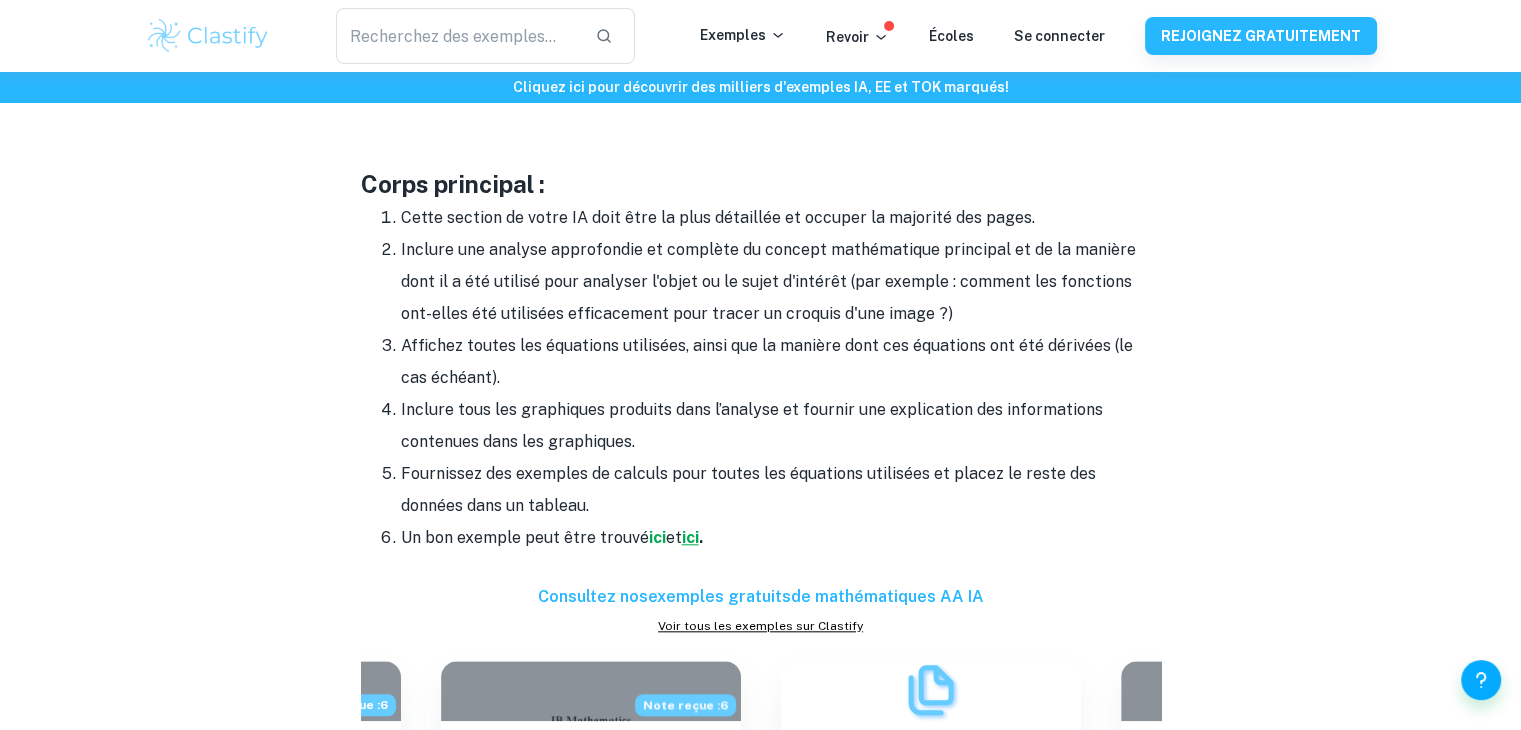 click on "ici" at bounding box center (690, 537) 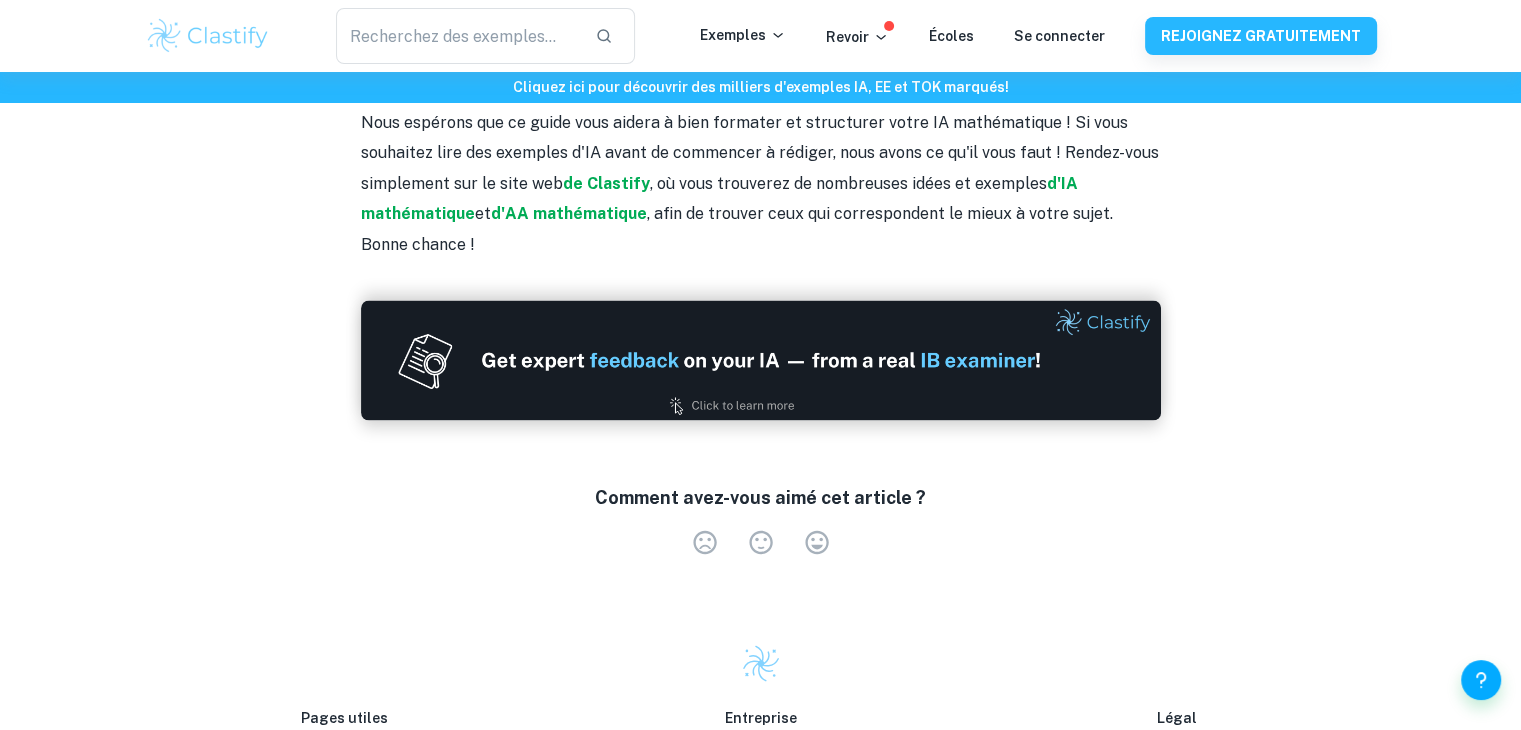 scroll, scrollTop: 3187, scrollLeft: 0, axis: vertical 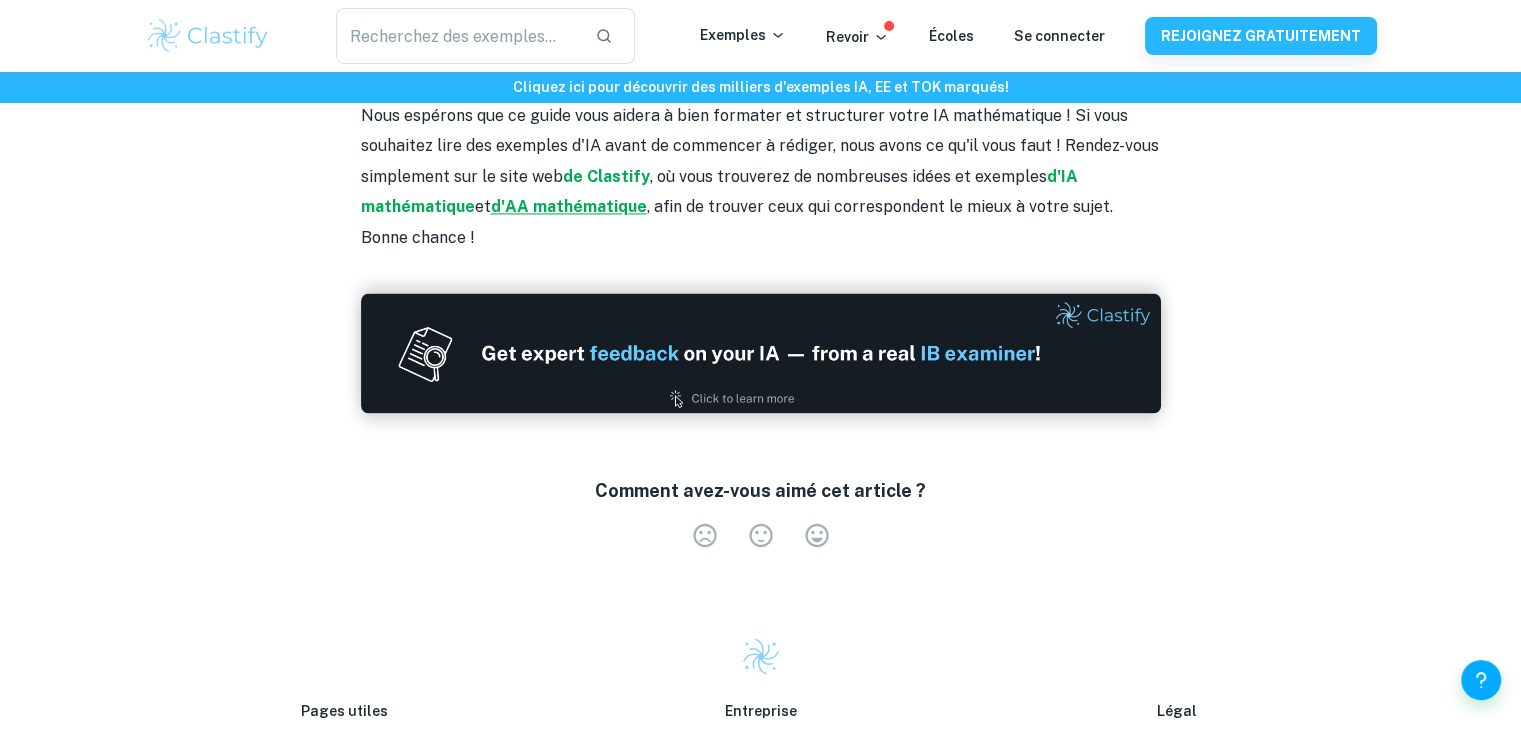click on "d'AA mathématique" at bounding box center (569, 206) 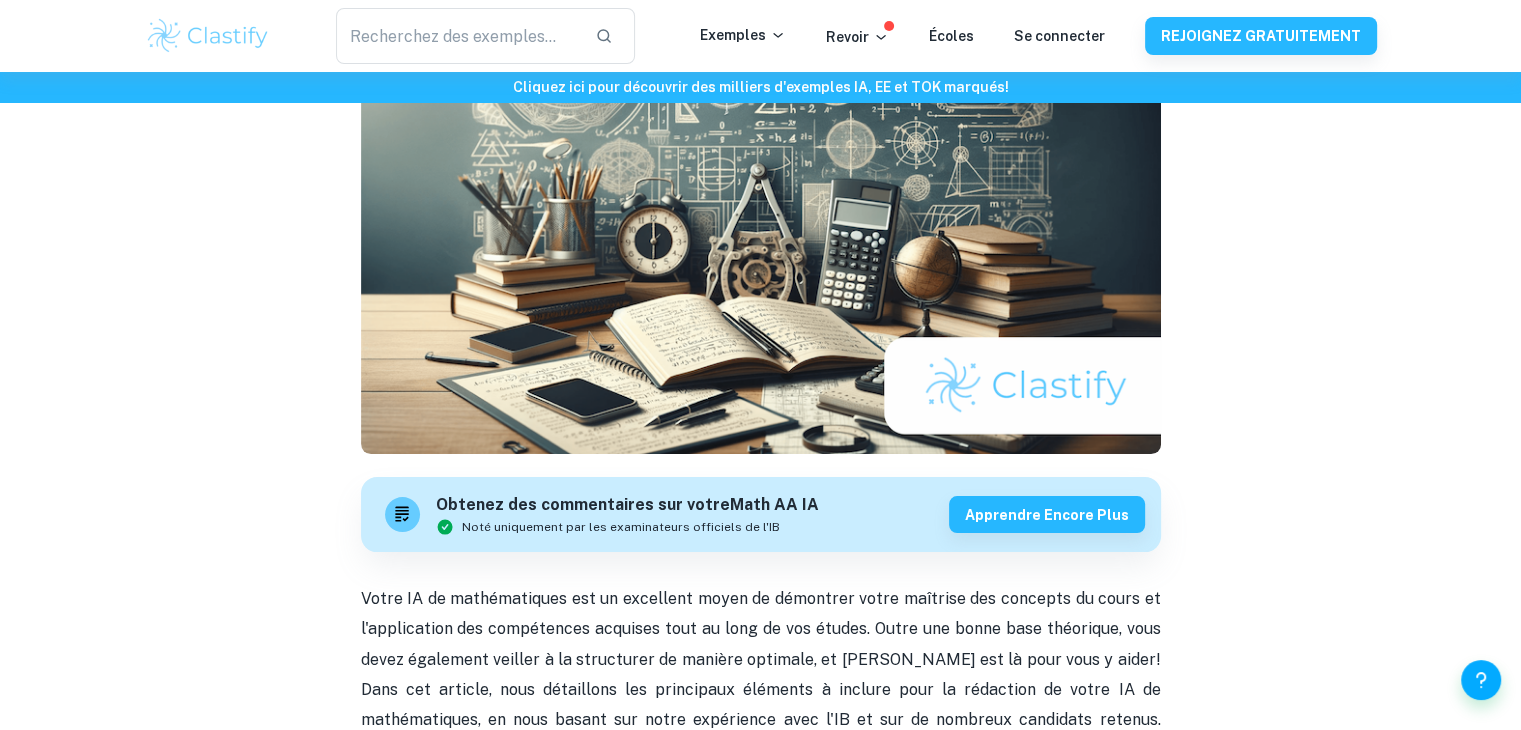 scroll, scrollTop: 0, scrollLeft: 0, axis: both 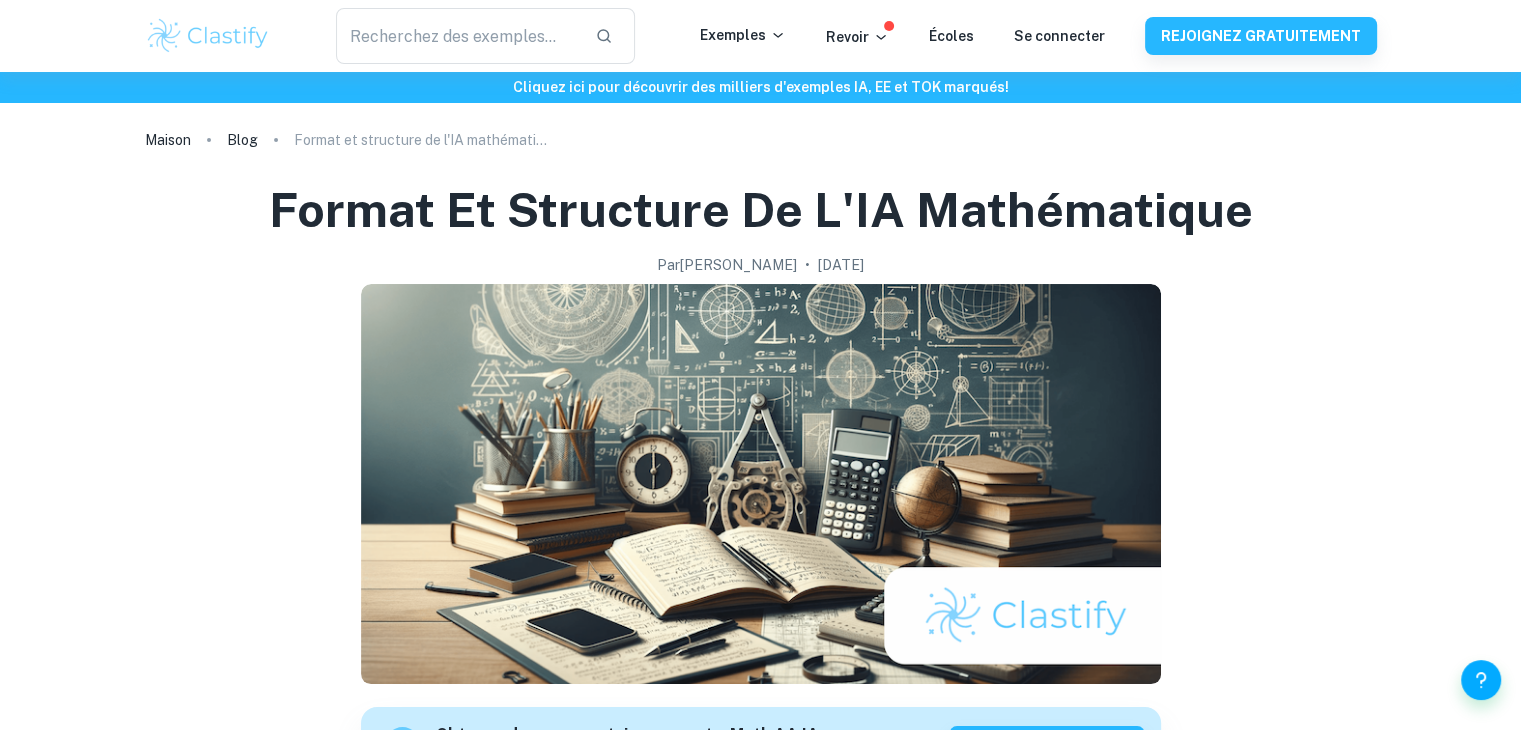 click at bounding box center (208, 36) 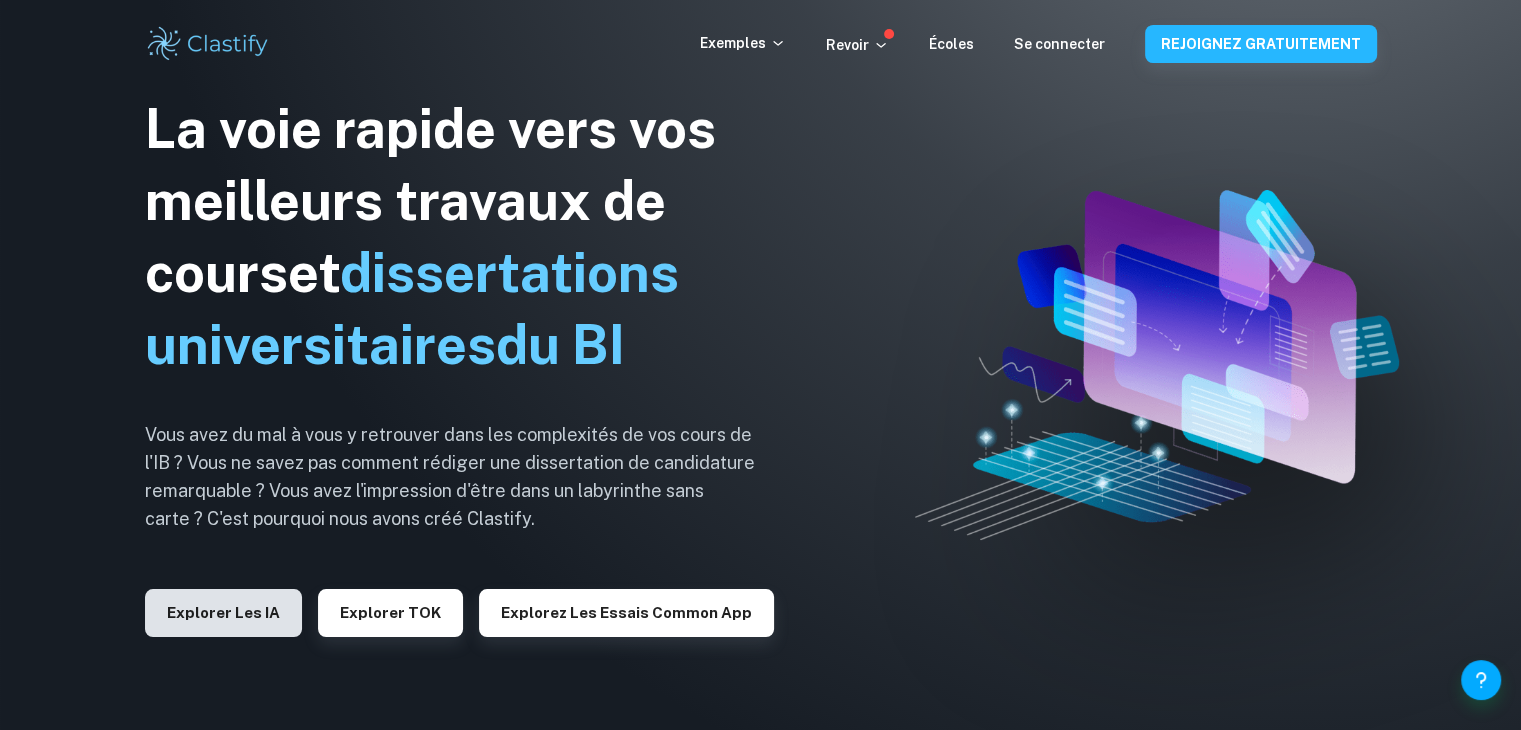 click on "La voie rapide vers vos  meilleurs travaux de cours  et  dissertations universitaires  du BI   Vous avez du mal à vous y retrouver dans les complexités de vos cours de l'IB ? Vous ne savez pas comment rédiger une dissertation de candidature remarquable ? Vous avez l'impression d'être dans un labyrinthe sans carte ? C'est pourquoi nous avons créé Clastify.   Explorer les IA Explorer TOK Explorez les essais Common App" at bounding box center [455, 365] 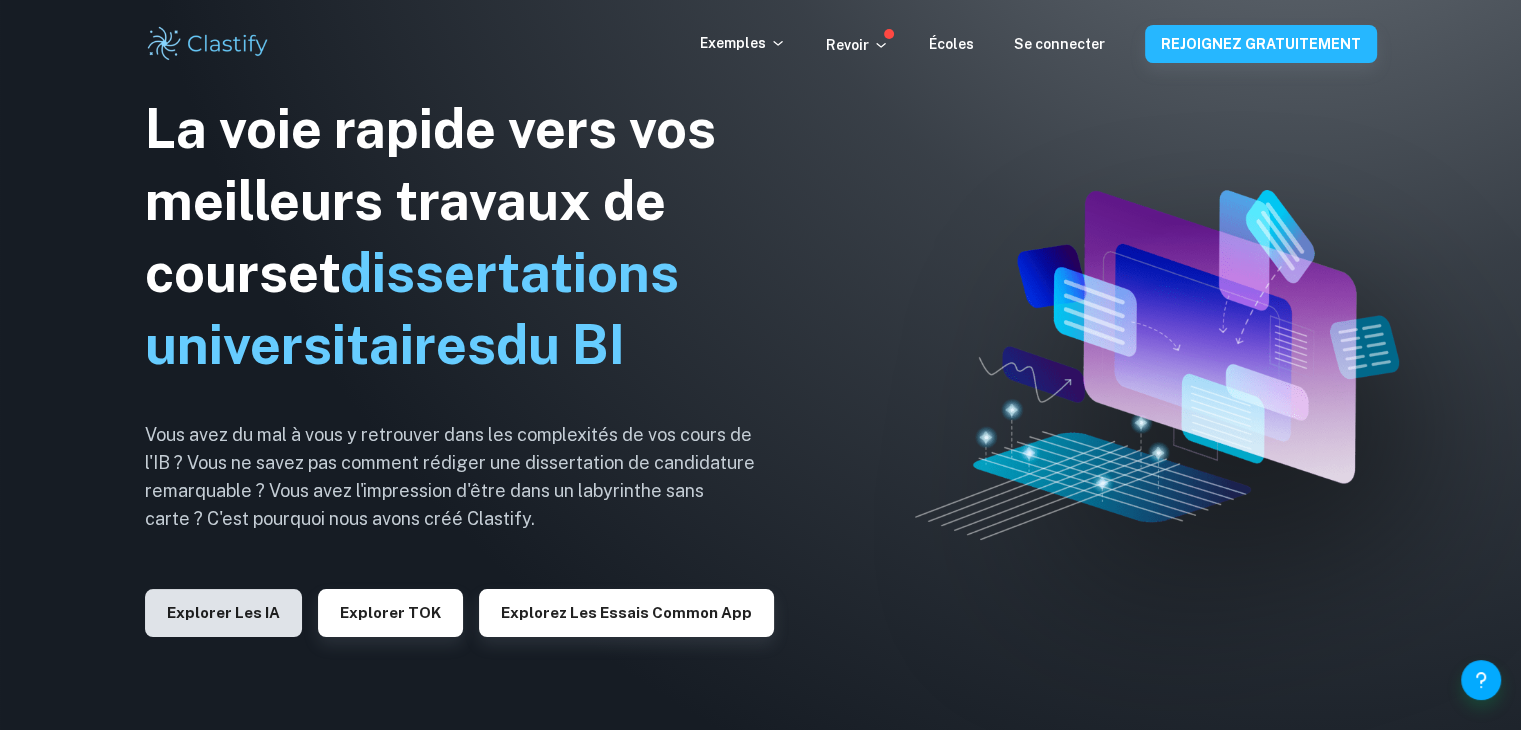 click on "Explorer les IA" at bounding box center (223, 613) 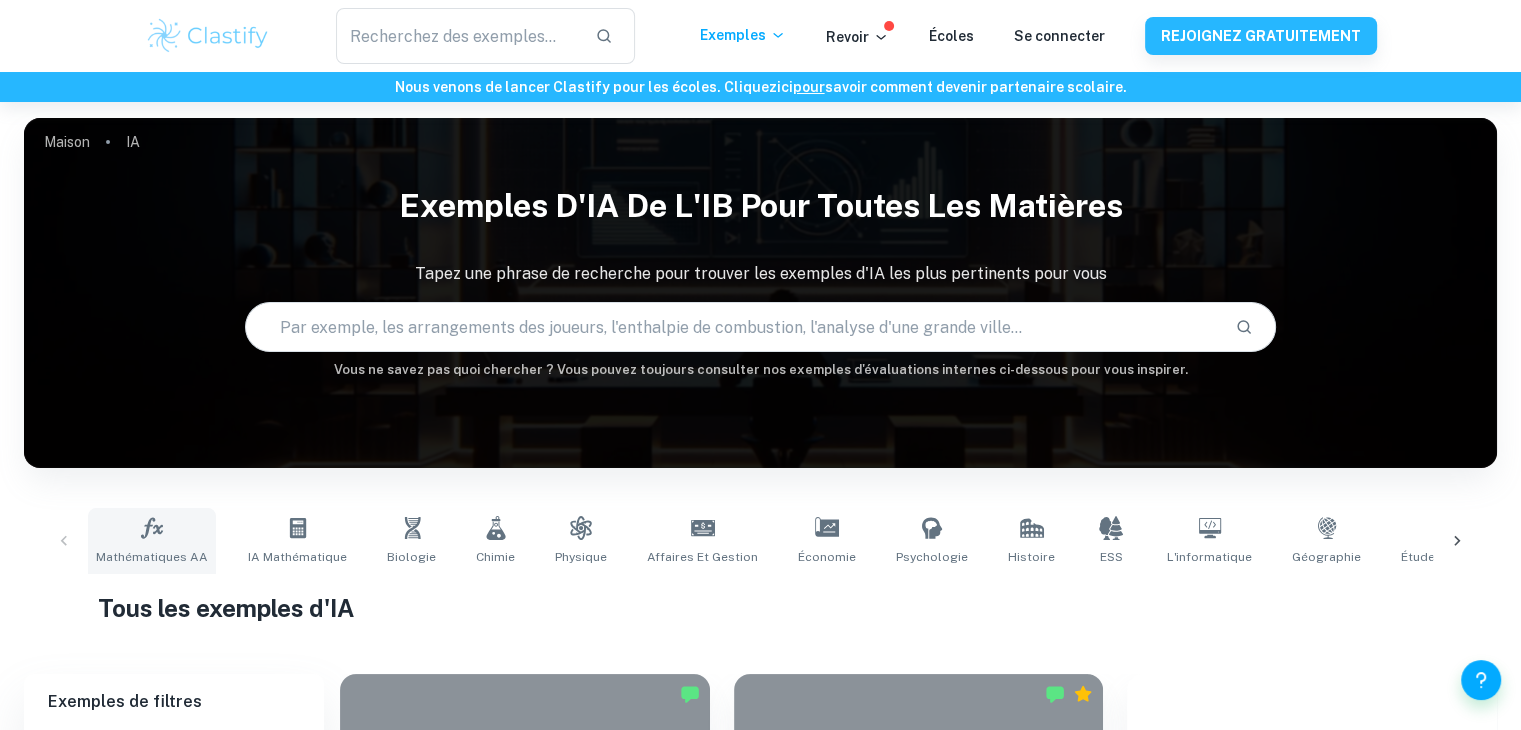 click on "Mathématiques AA" at bounding box center (152, 541) 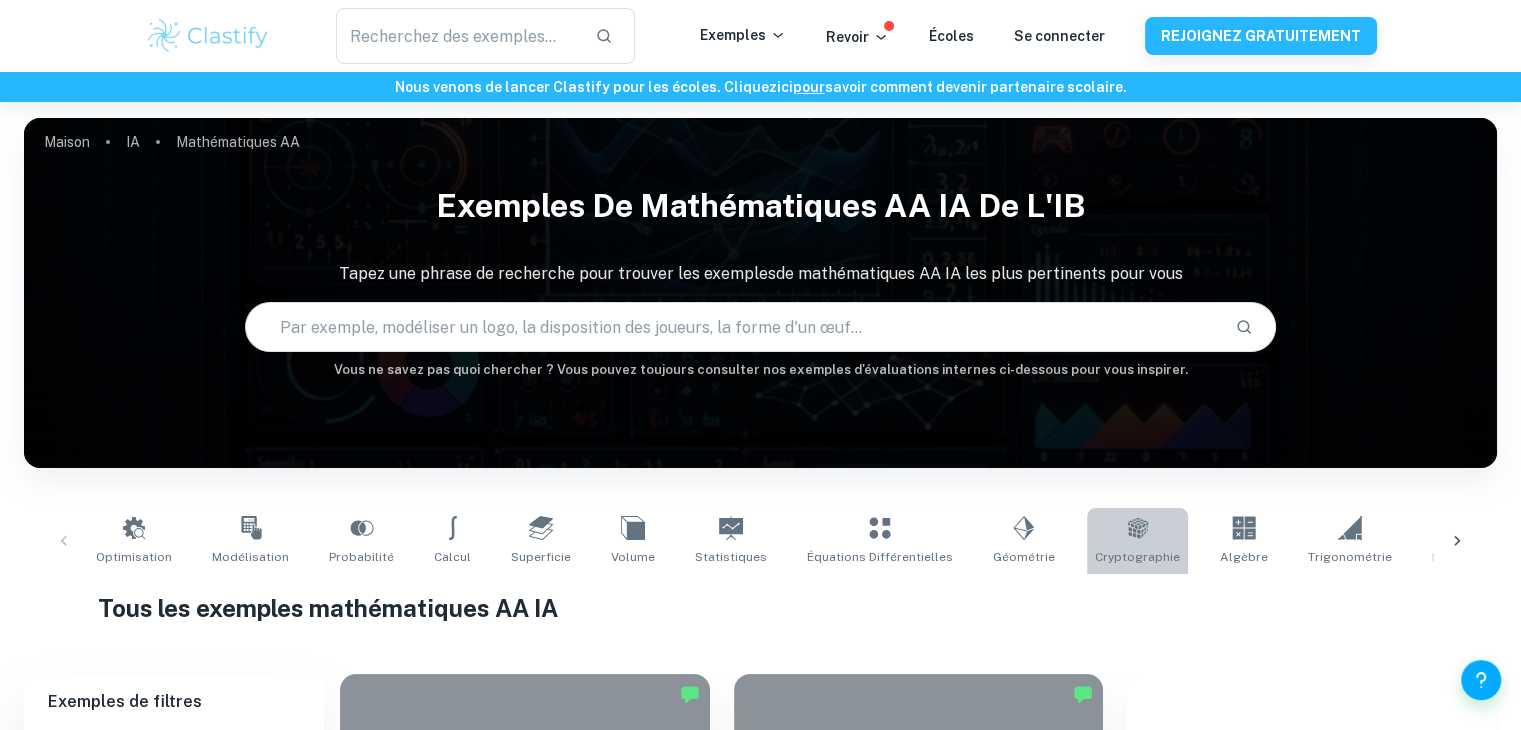 click on "Cryptographie" at bounding box center (1137, 557) 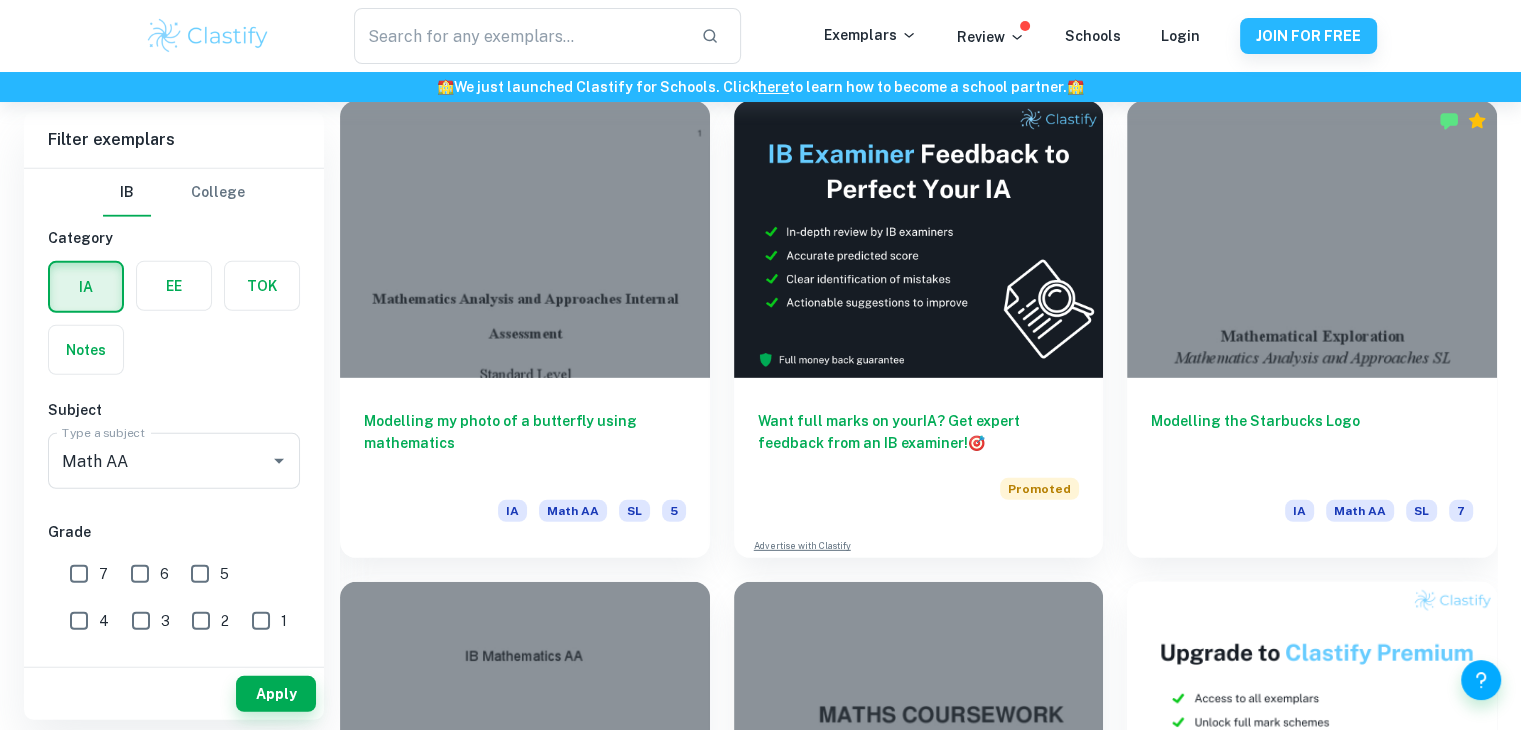 scroll, scrollTop: 5866, scrollLeft: 0, axis: vertical 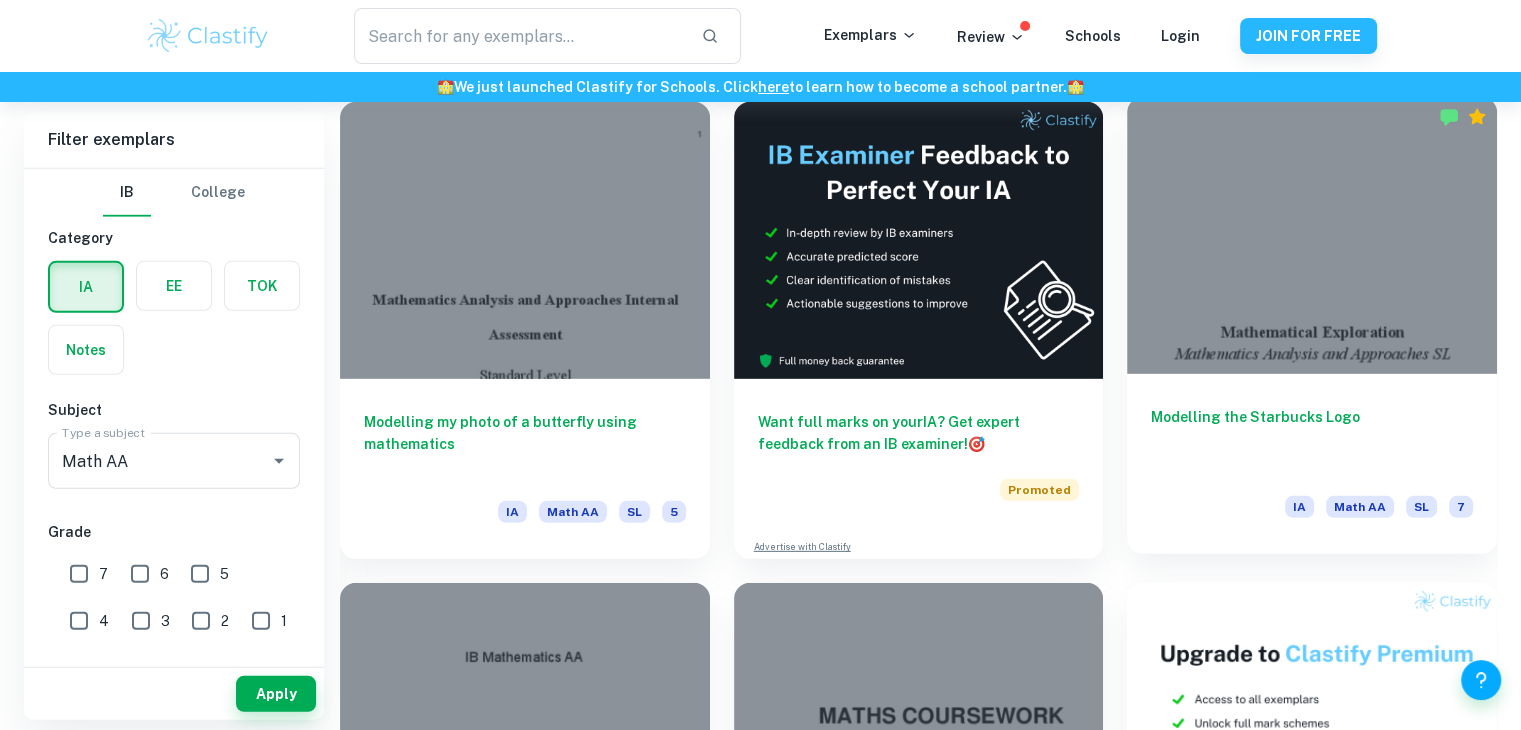 click on "Modelling the Starbucks Logo" at bounding box center (1312, 439) 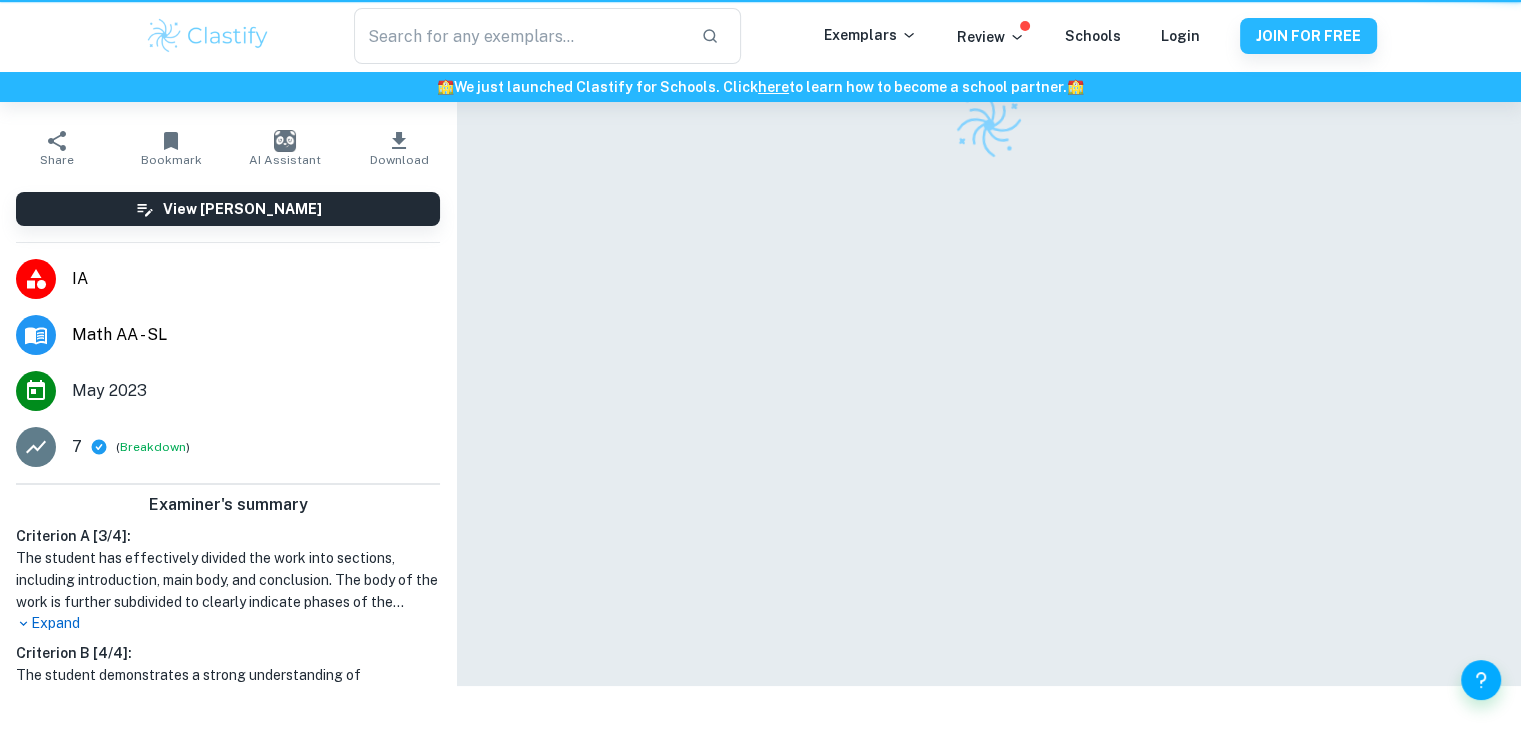 scroll, scrollTop: 0, scrollLeft: 0, axis: both 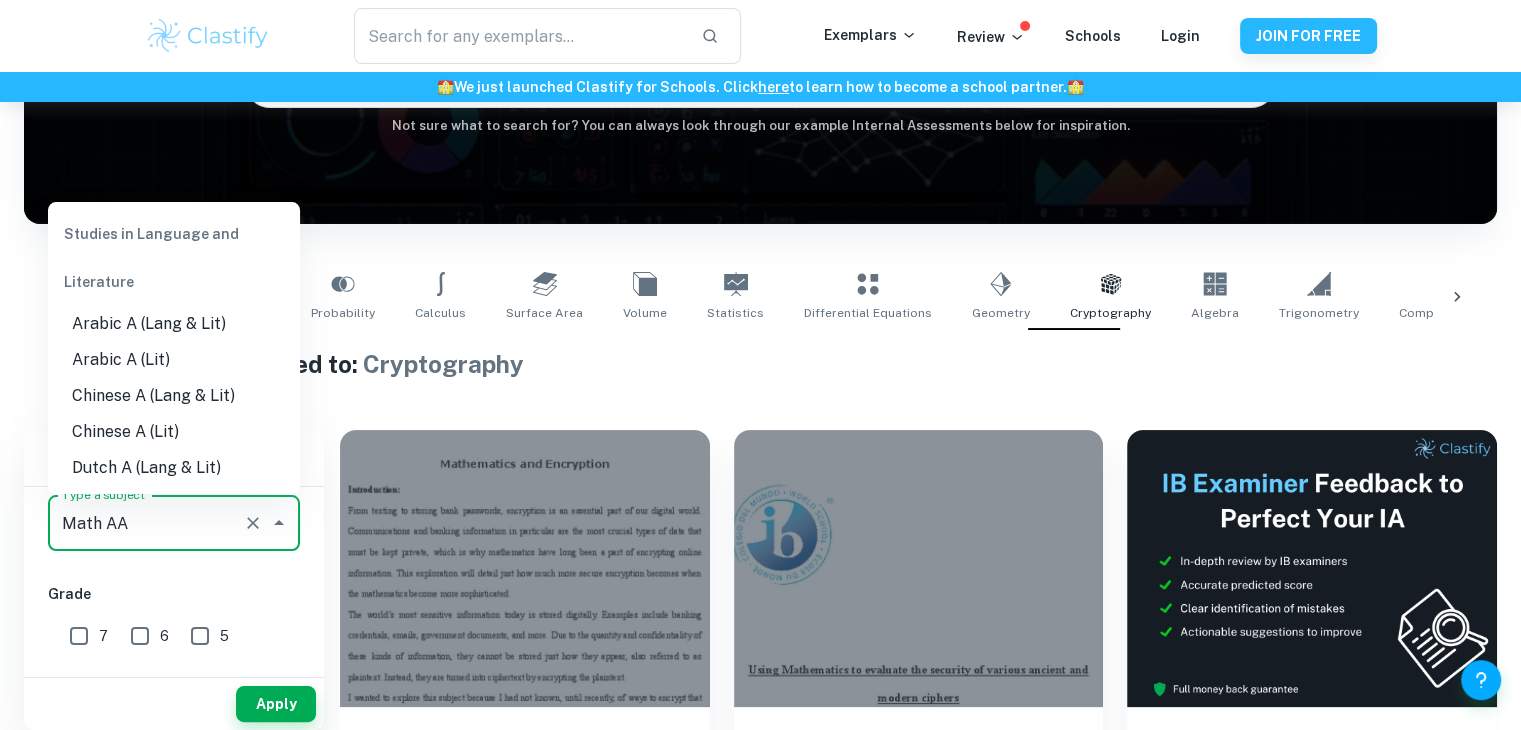 click on "Math AA" at bounding box center (146, 523) 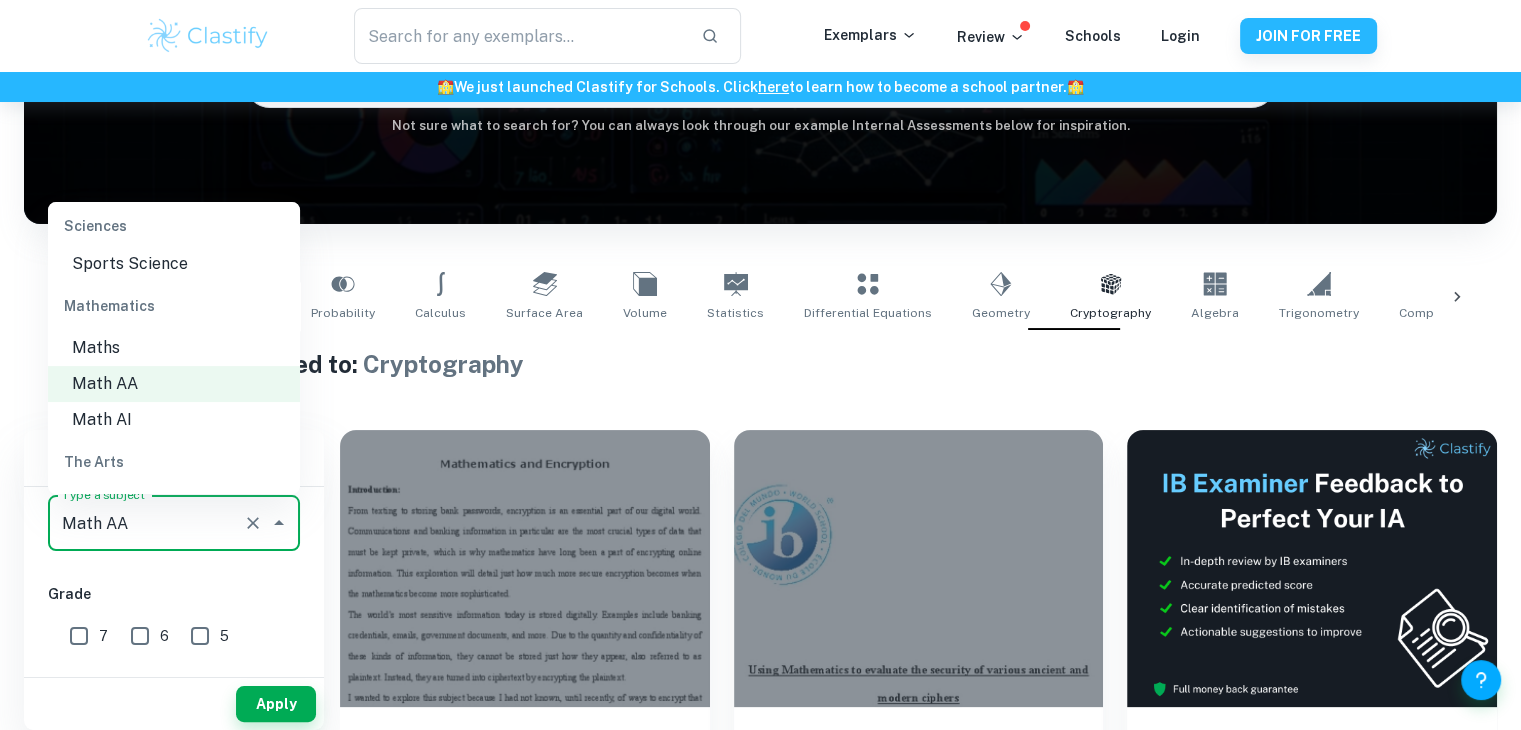 scroll, scrollTop: 2664, scrollLeft: 0, axis: vertical 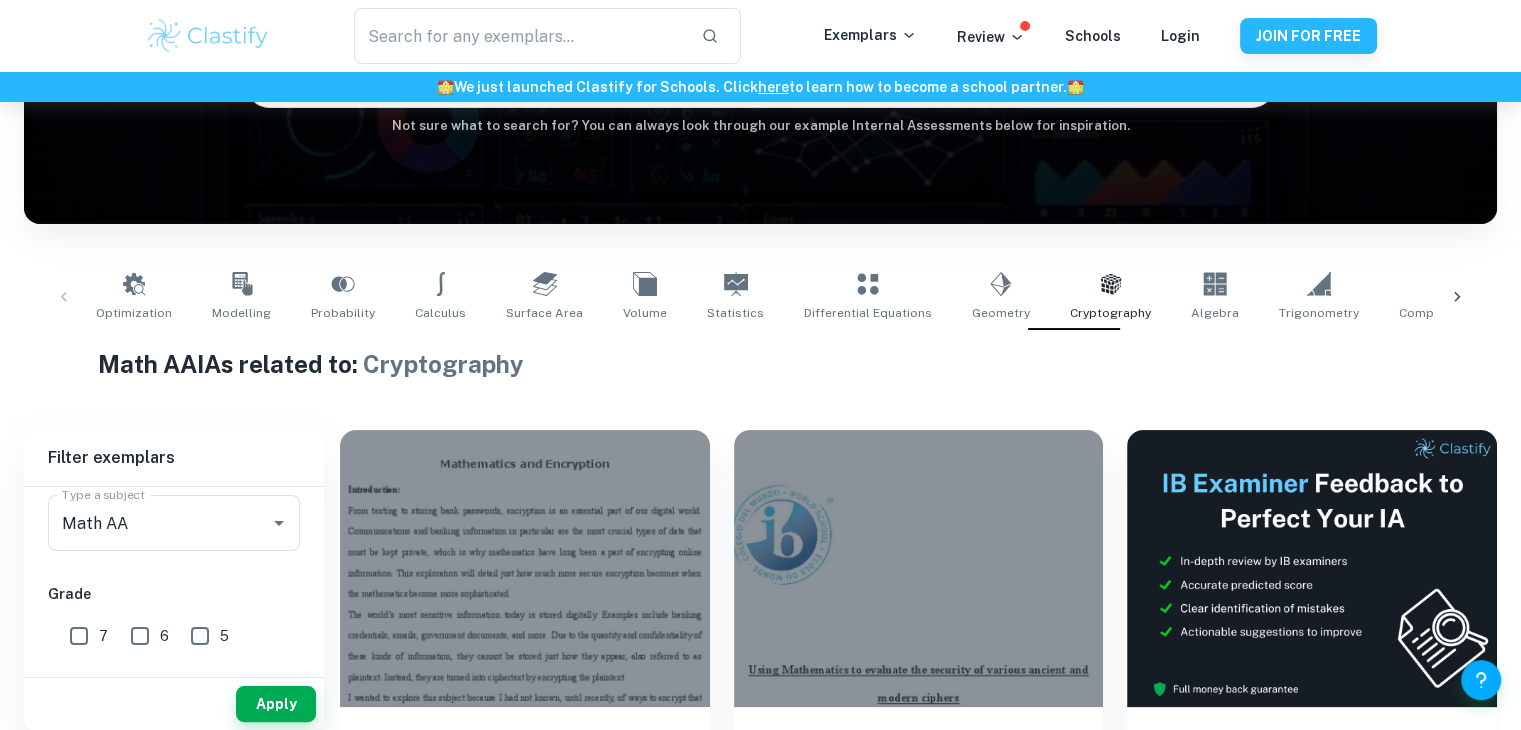 click on "IB College Category IA EE TOK Notes Subject Type a subject Math AA Type a subject Grade 7 6 5 4 3 2 1 Level HL SL Session May 2026 May 2025 November 2024 May 2024 November 2023 May 2023 November 2022 May 2022 November 2021 May 2021 Other" at bounding box center (174, 762) 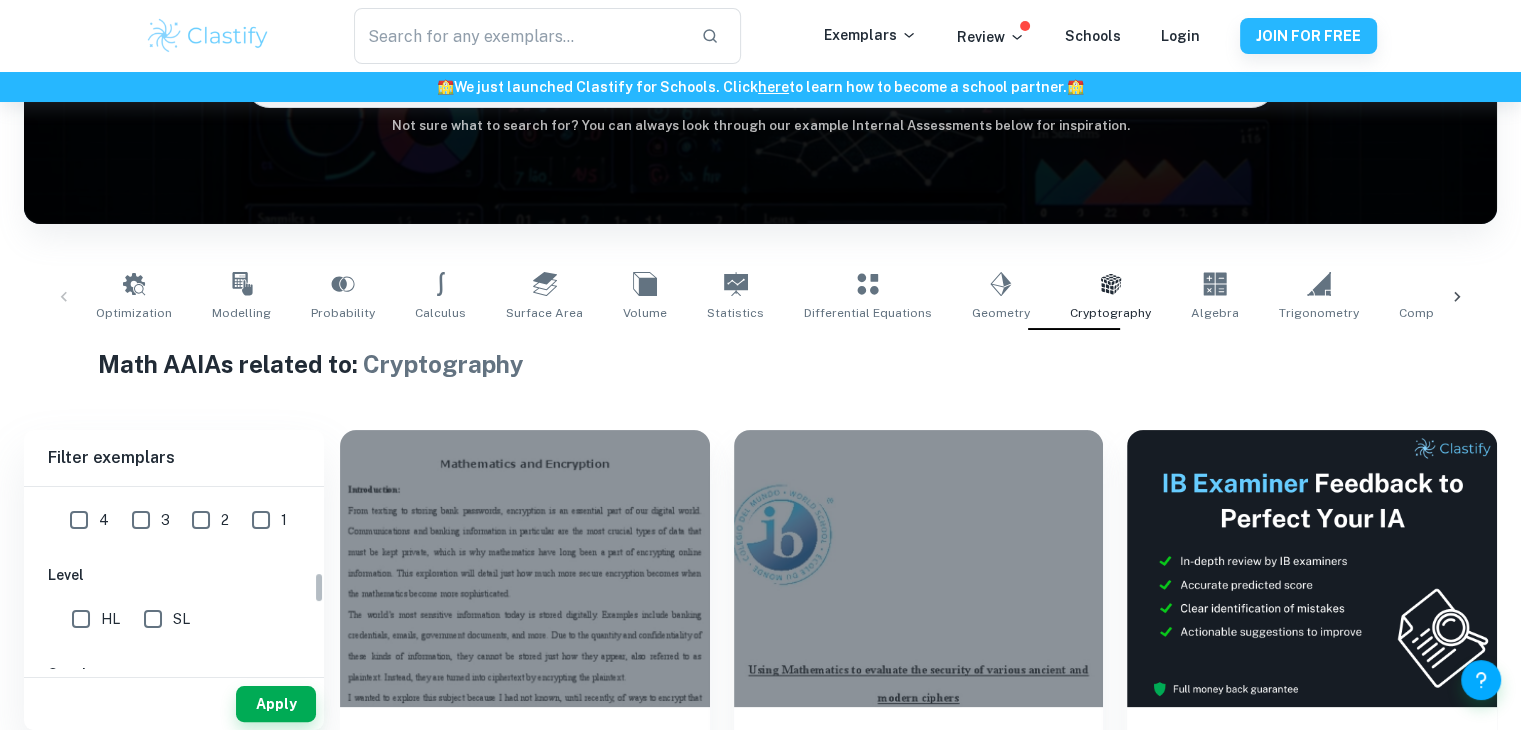 scroll, scrollTop: 520, scrollLeft: 0, axis: vertical 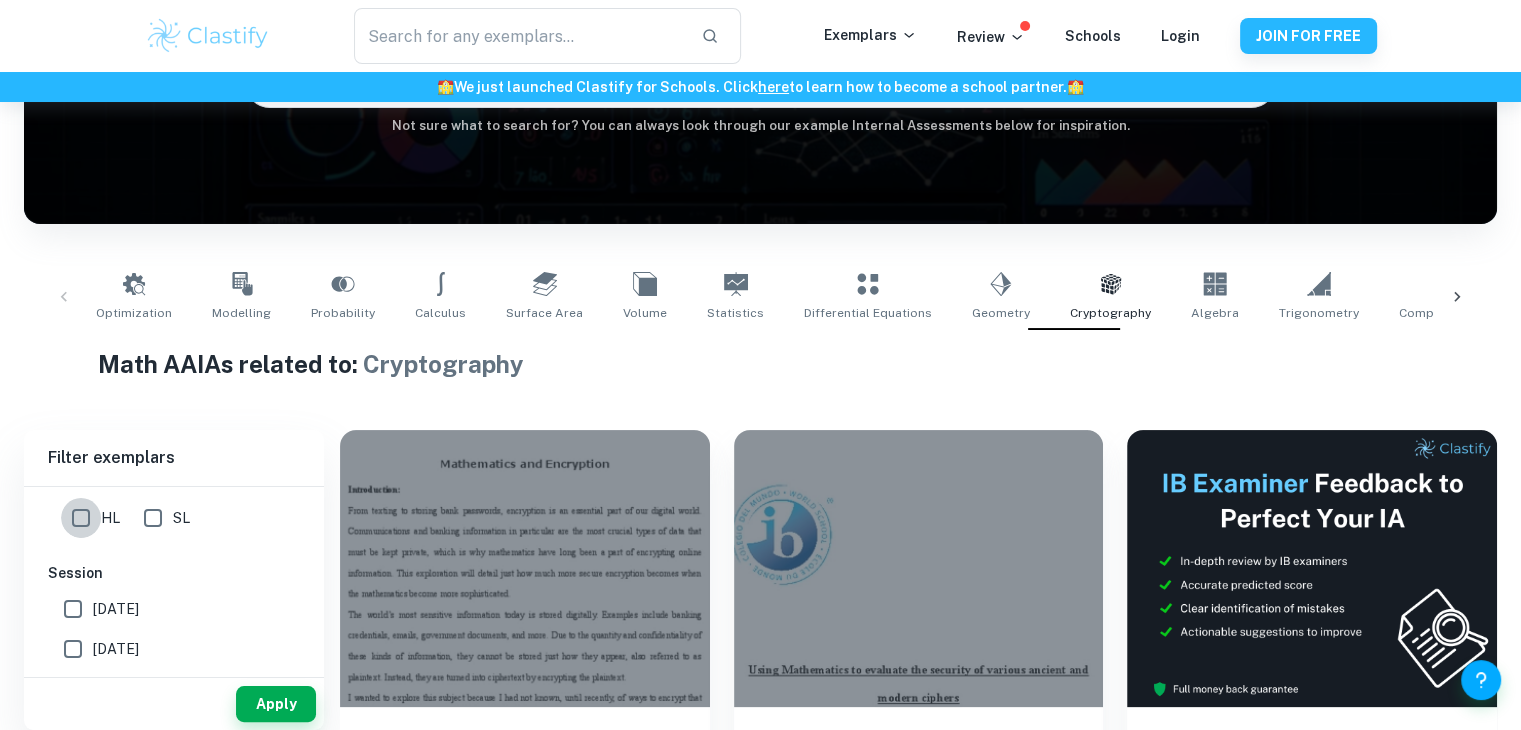 click on "HL" at bounding box center [81, 518] 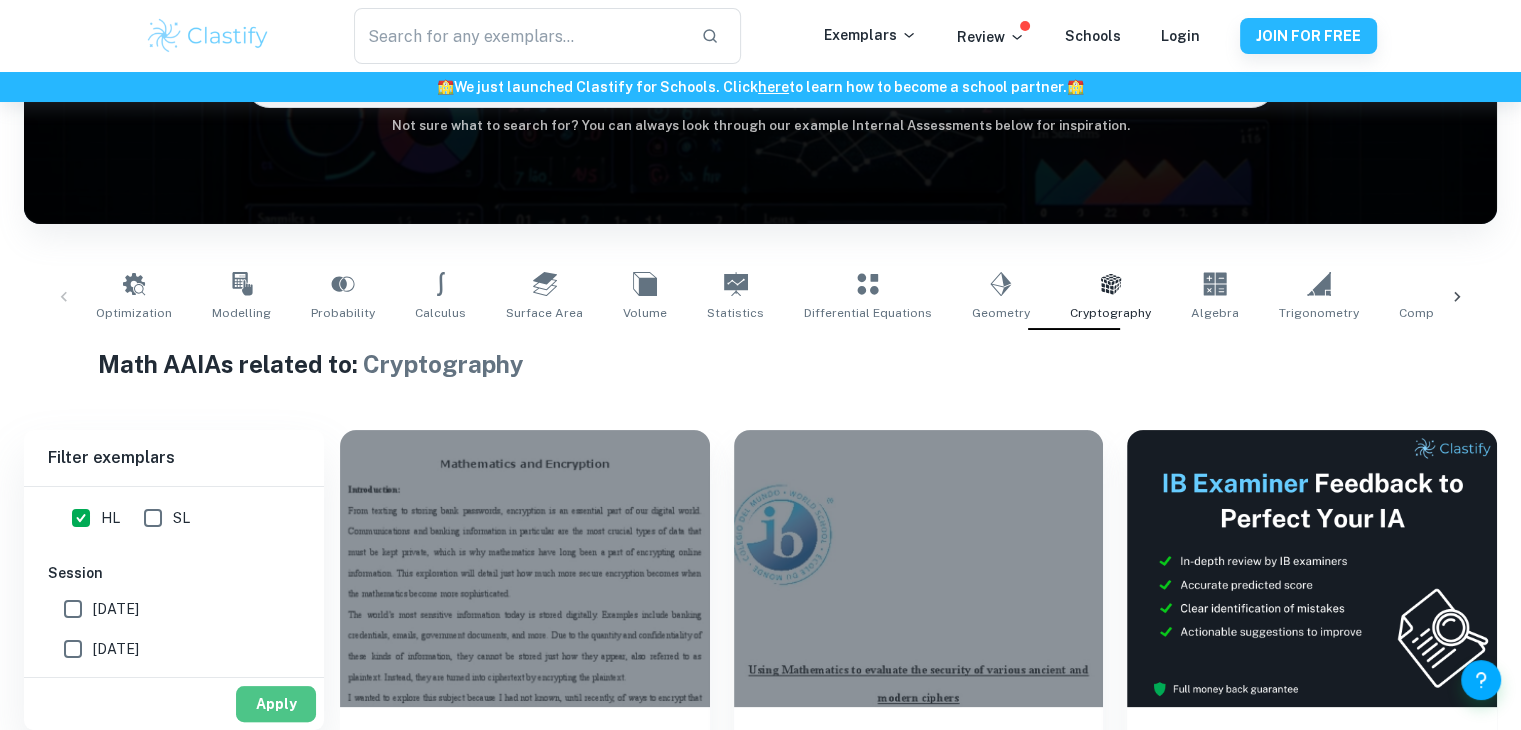 click on "Apply" at bounding box center [276, 704] 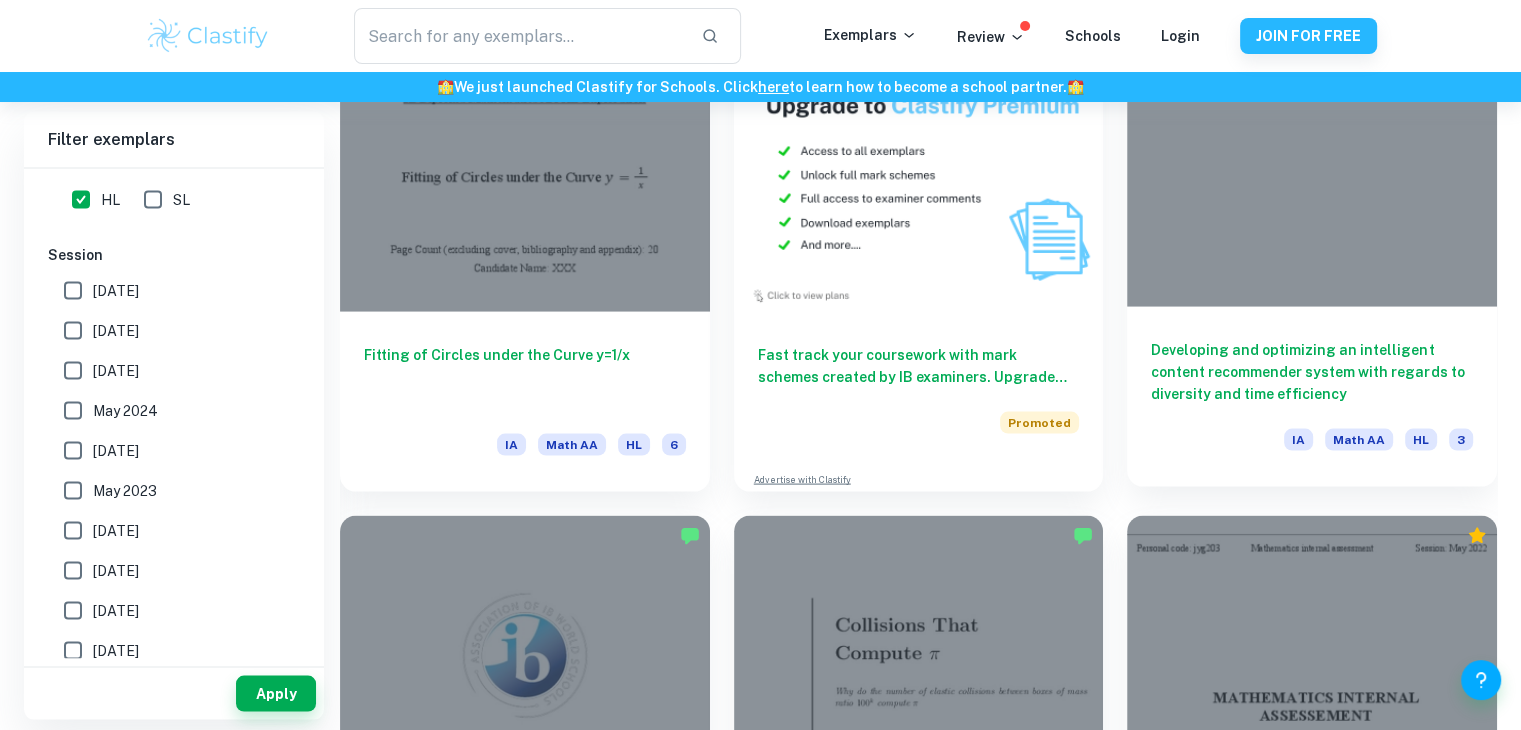scroll, scrollTop: 4004, scrollLeft: 0, axis: vertical 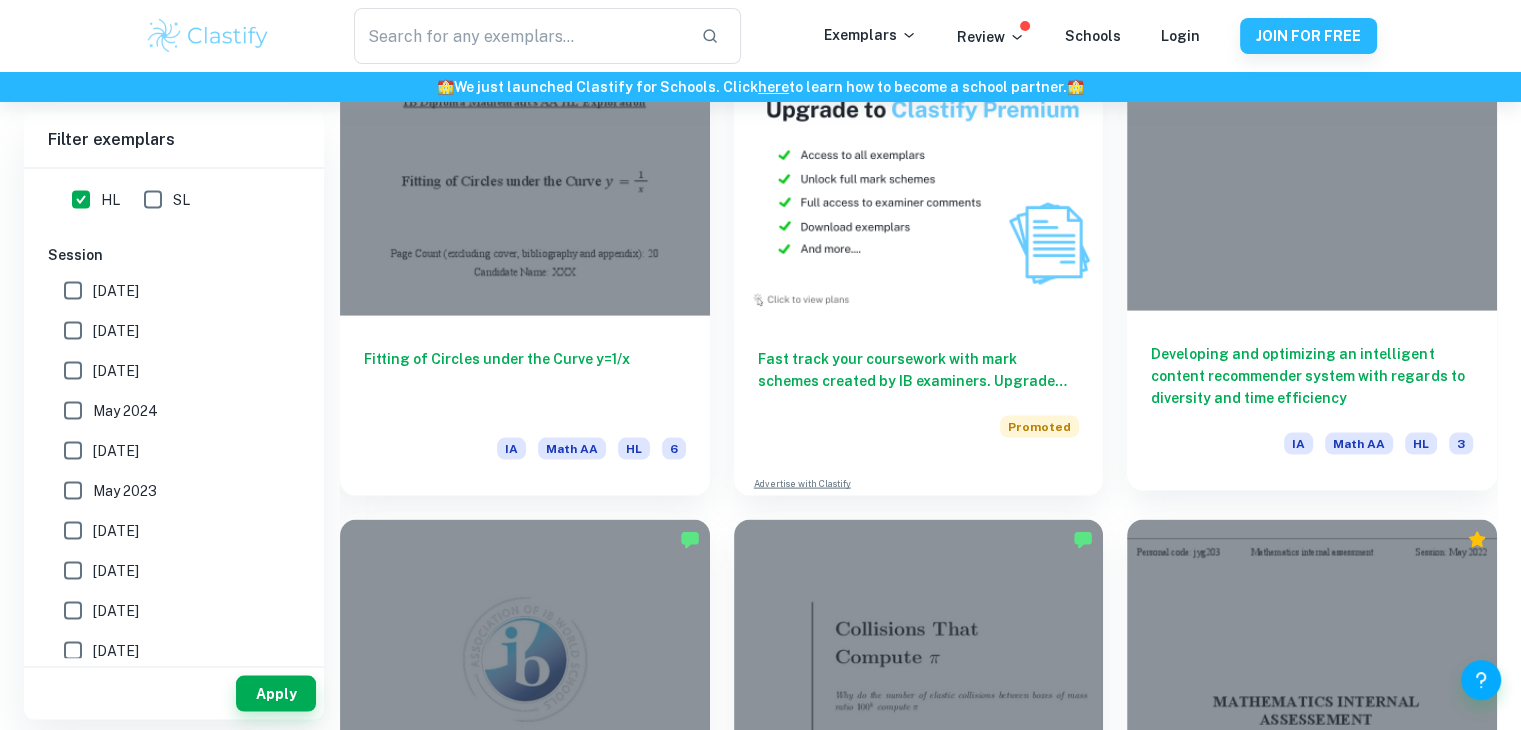 click on "Developing and optimizing an intelligent content recommender system with regards to diversity  and time efficiency IA Math AA HL 3" at bounding box center (1312, 401) 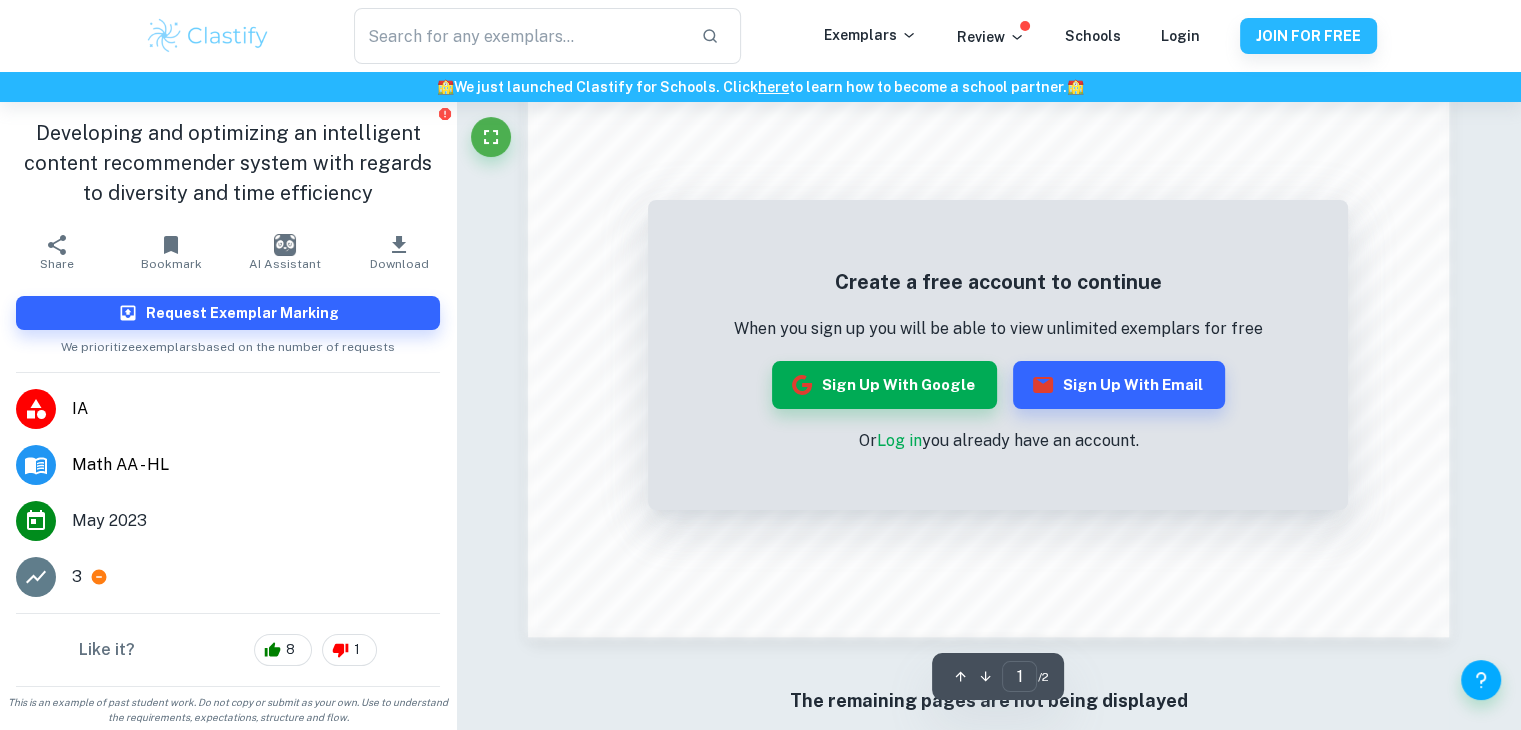 scroll, scrollTop: 1924, scrollLeft: 0, axis: vertical 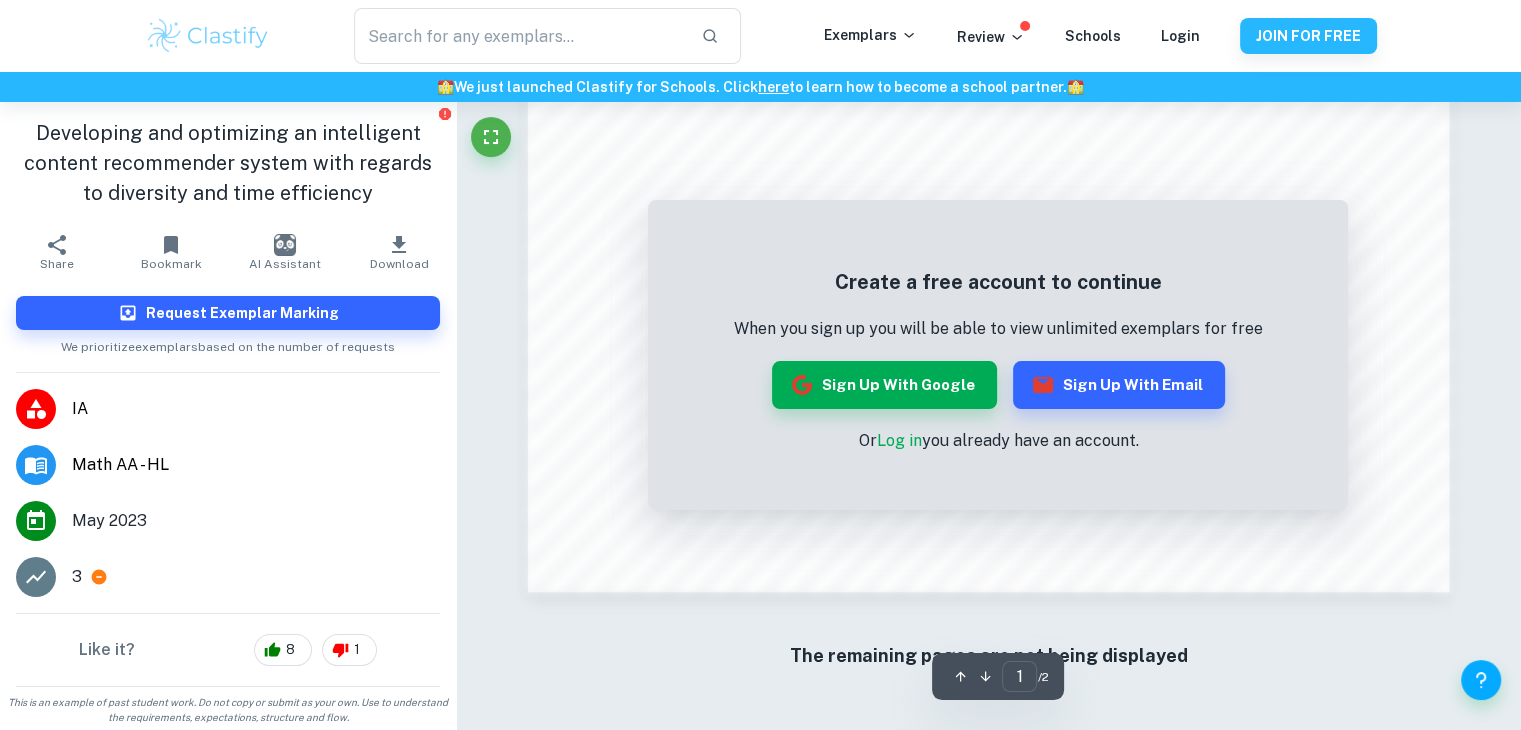 click on "Create a free account to continue When you sign up you will be able to view unlimited exemplars for free Sign up with Google Sign up with Email Or  Log in  you already have an account." at bounding box center [998, 360] 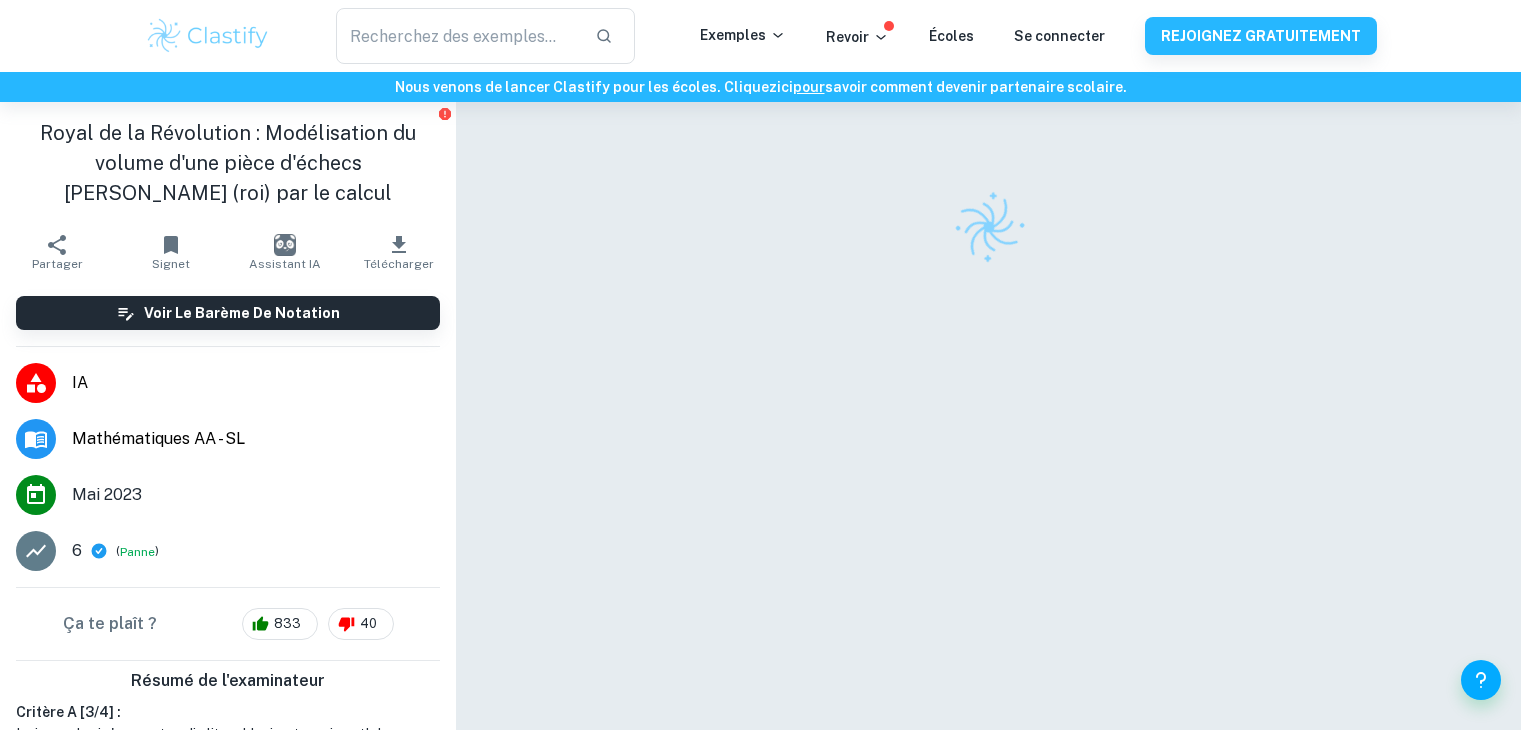 scroll, scrollTop: 0, scrollLeft: 0, axis: both 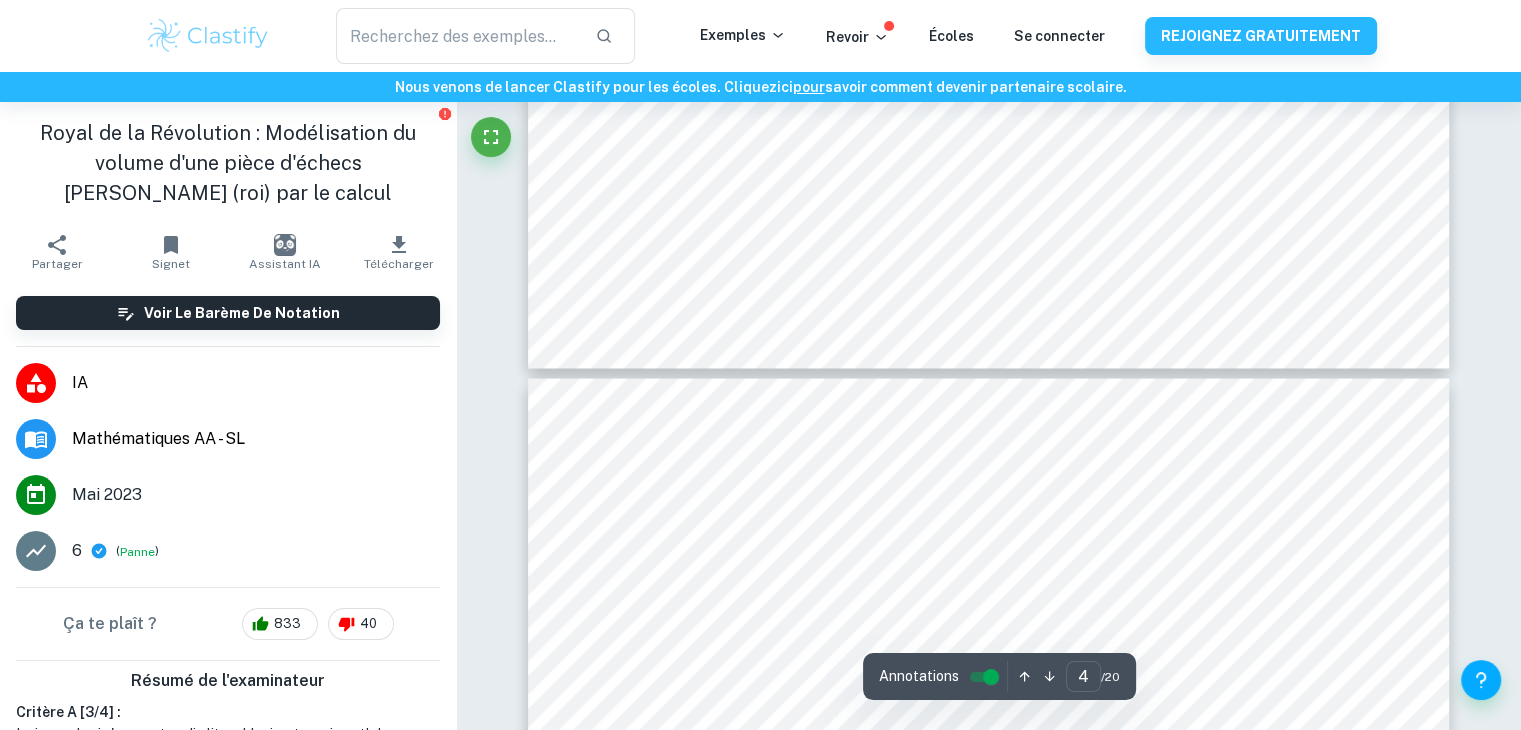 type on "3" 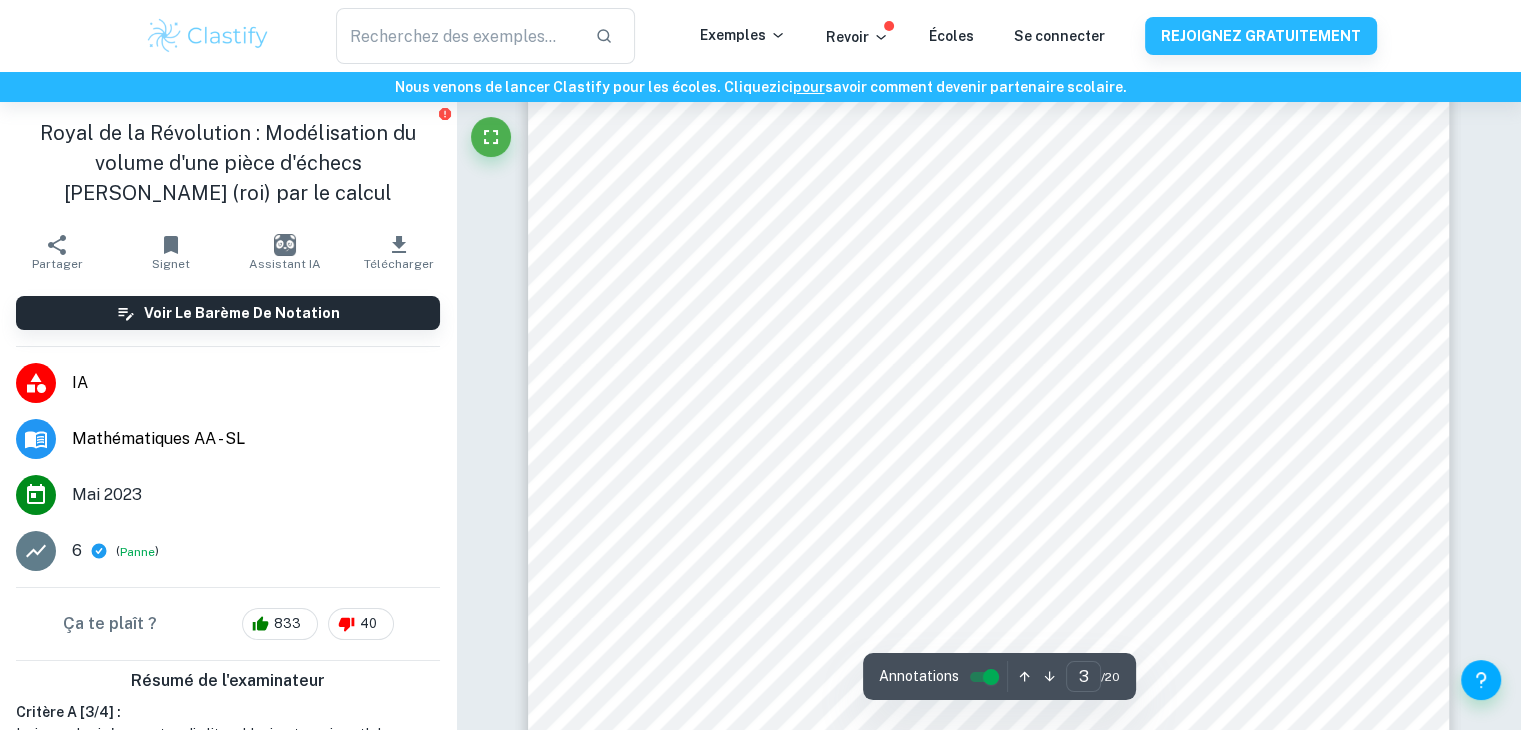 scroll, scrollTop: 2932, scrollLeft: 0, axis: vertical 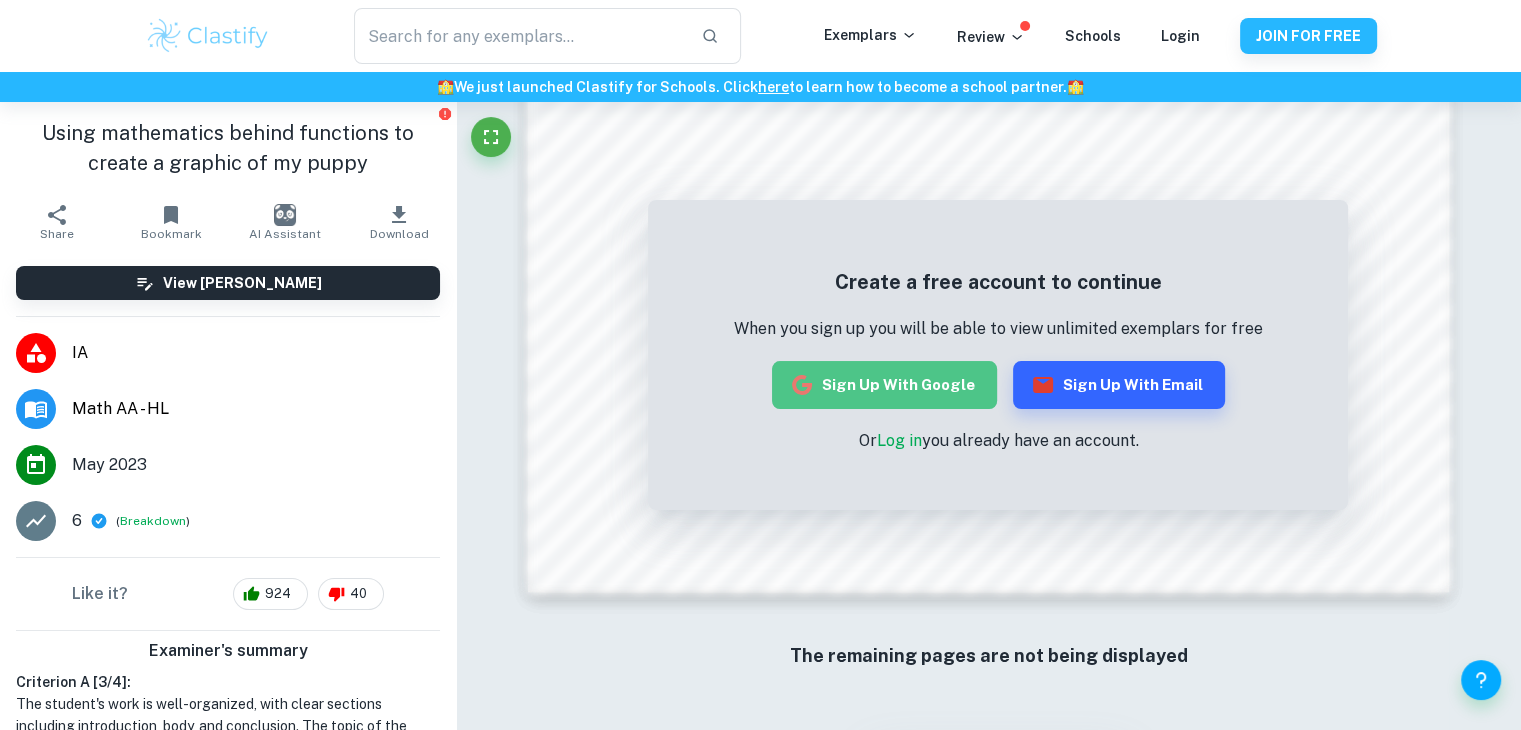 click on "Sign up with Google" at bounding box center [884, 385] 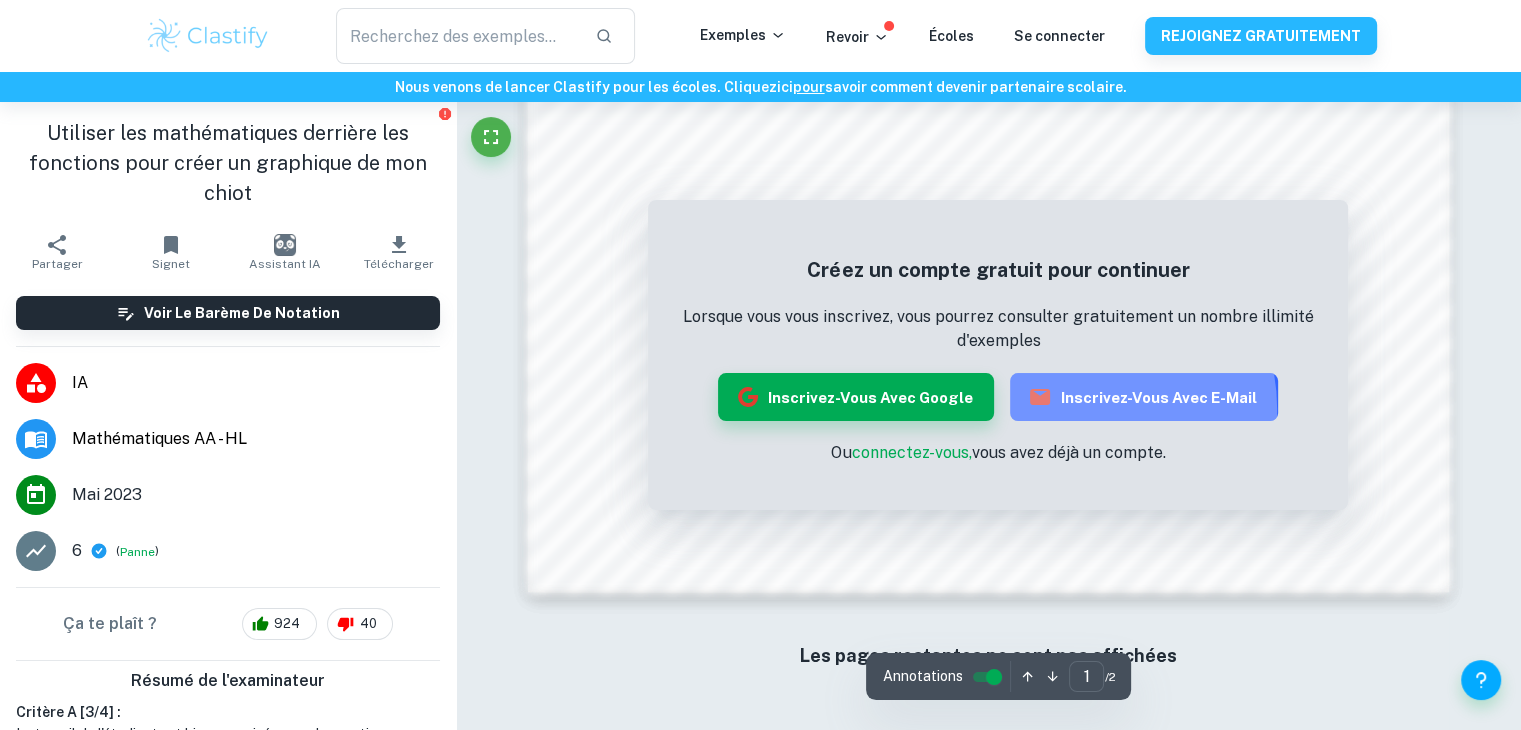 click on "Inscrivez-vous avec e-mail" at bounding box center [1158, 397] 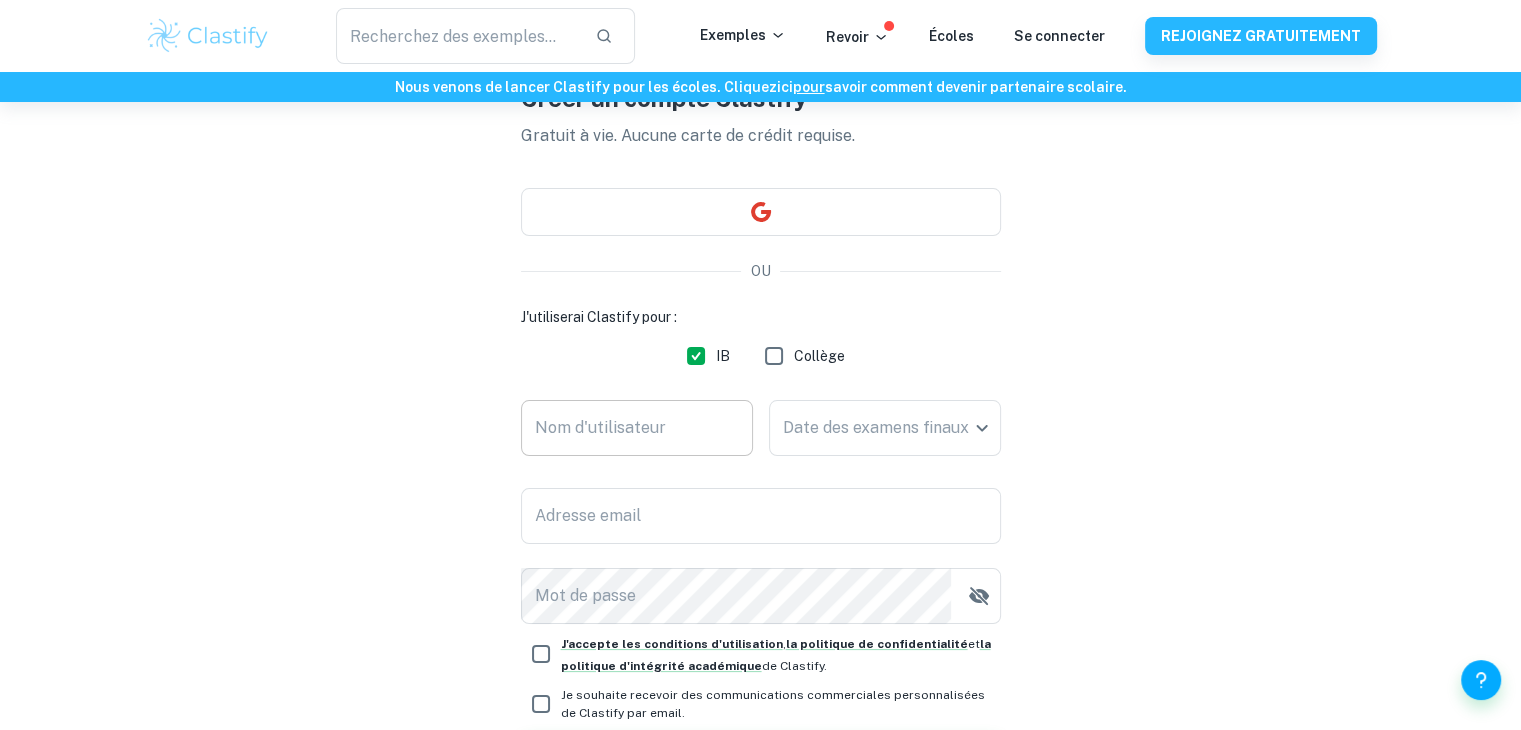 scroll, scrollTop: 119, scrollLeft: 0, axis: vertical 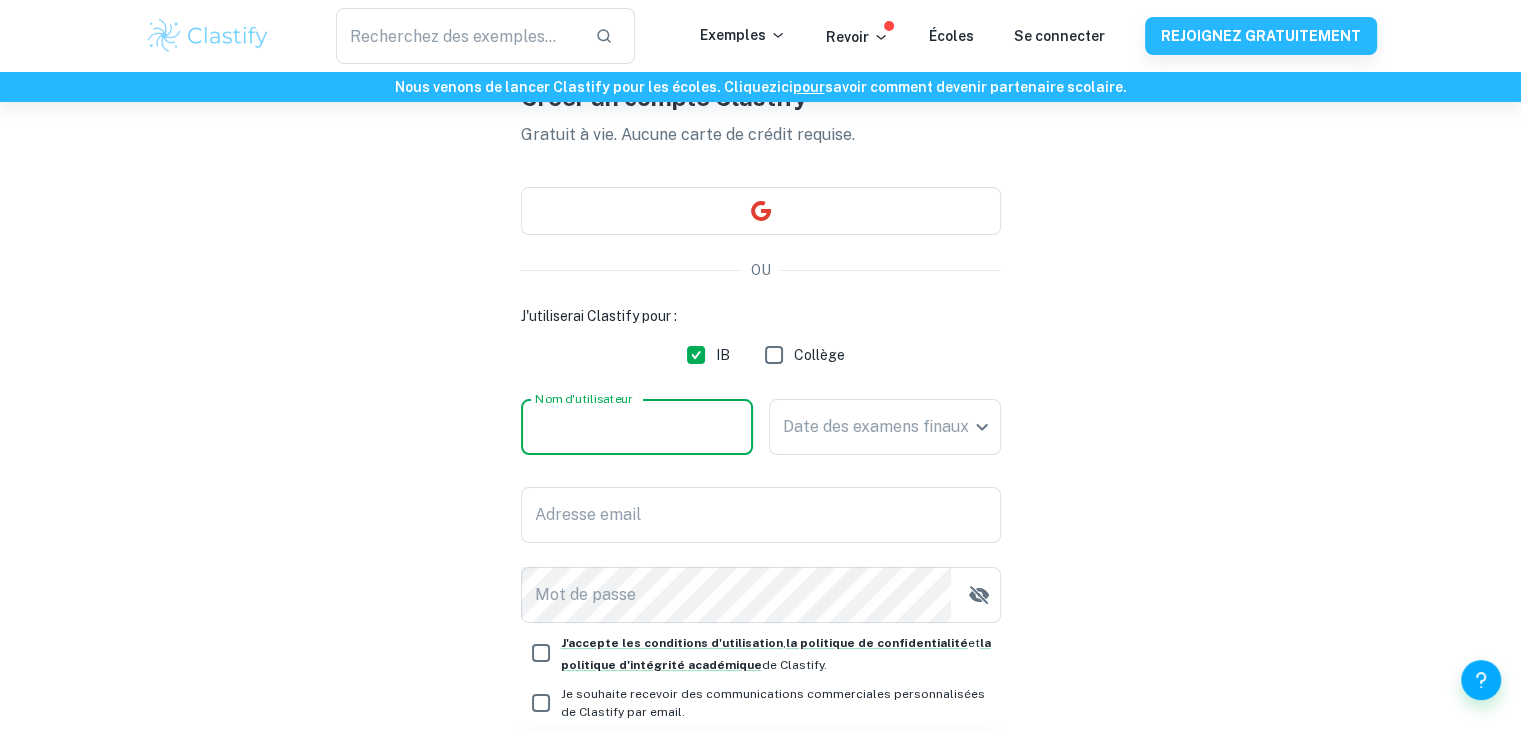 click on "Nom d'utilisateur" at bounding box center (637, 427) 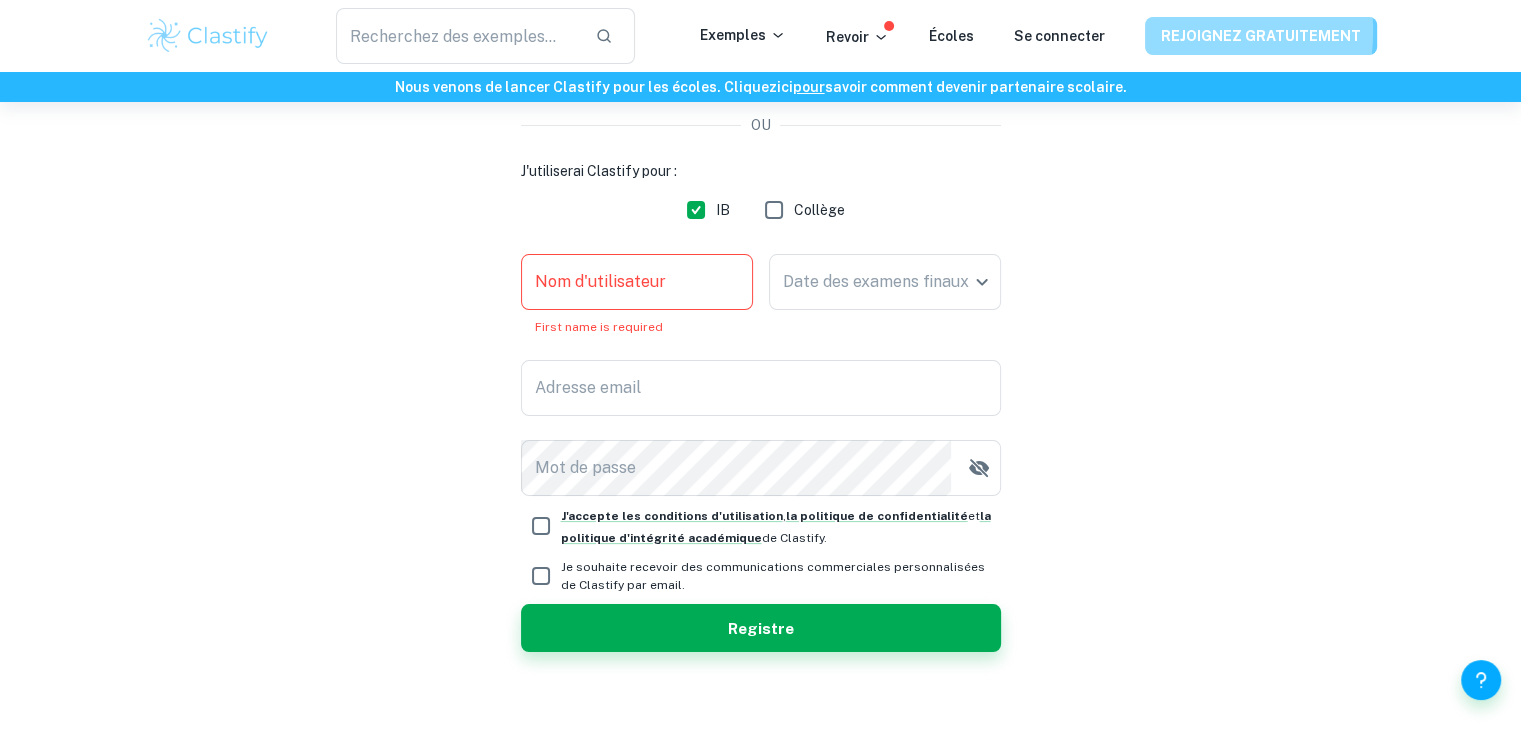click on "REJOIGNEZ GRATUITEMENT" at bounding box center (1261, 37) 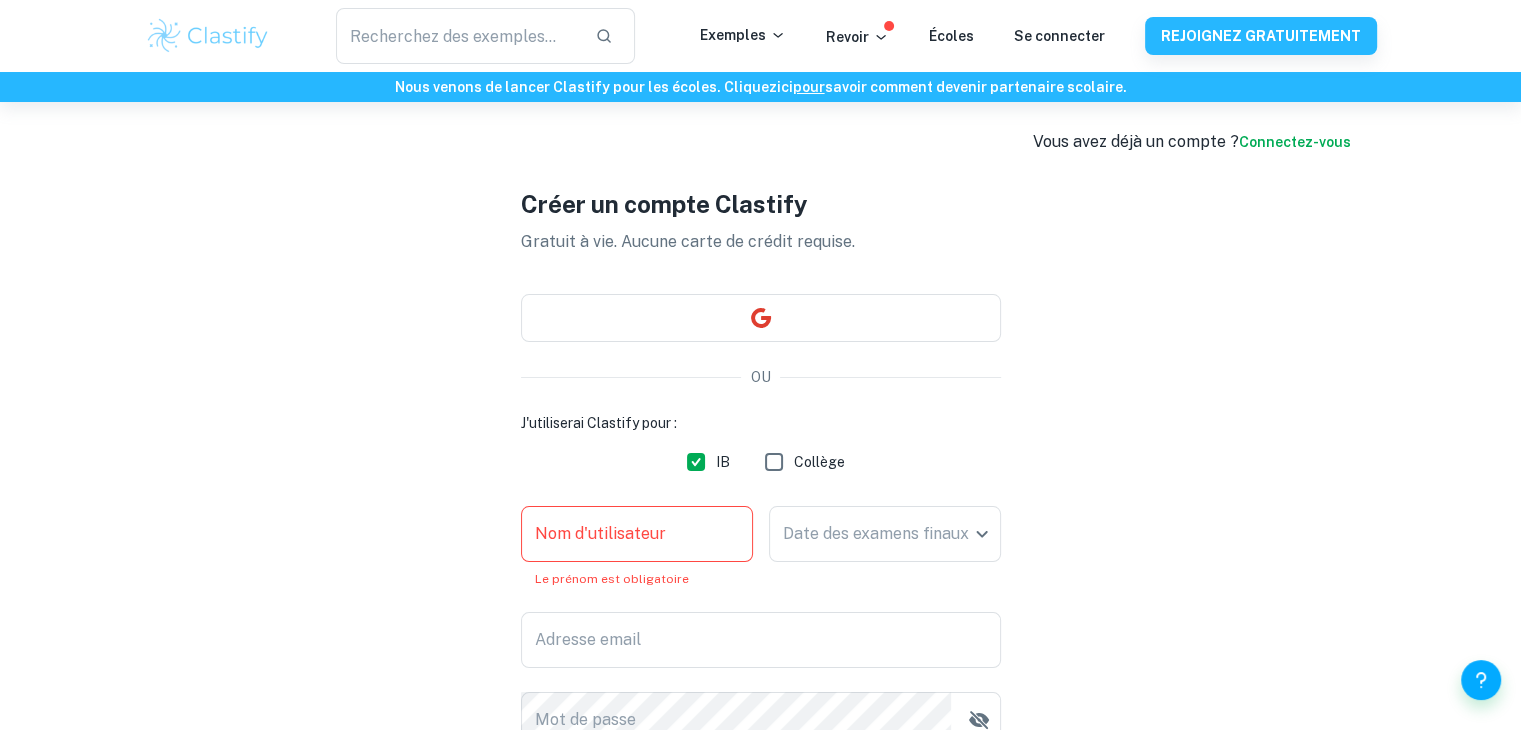 scroll, scrollTop: 11, scrollLeft: 0, axis: vertical 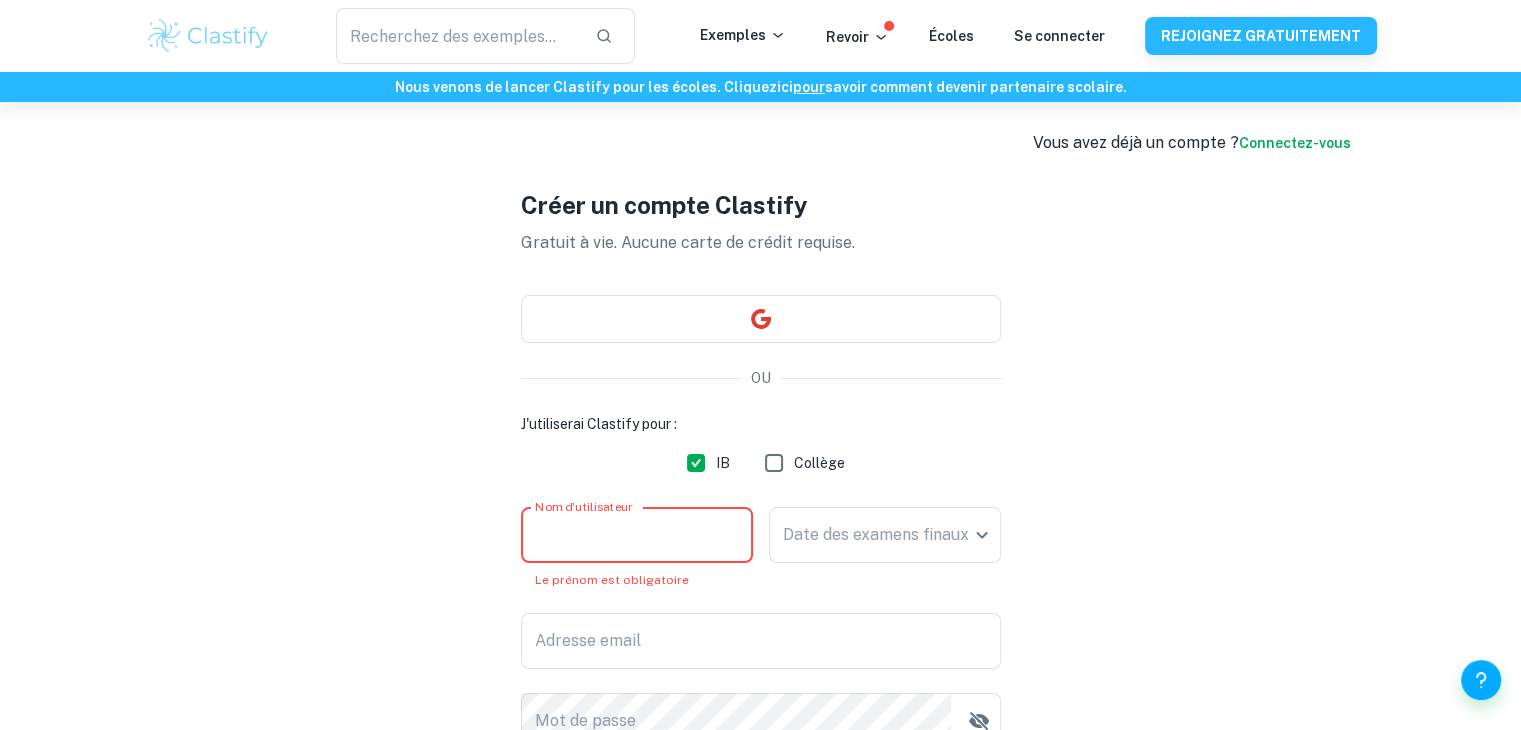 click on "Nom d'utilisateur" at bounding box center (637, 535) 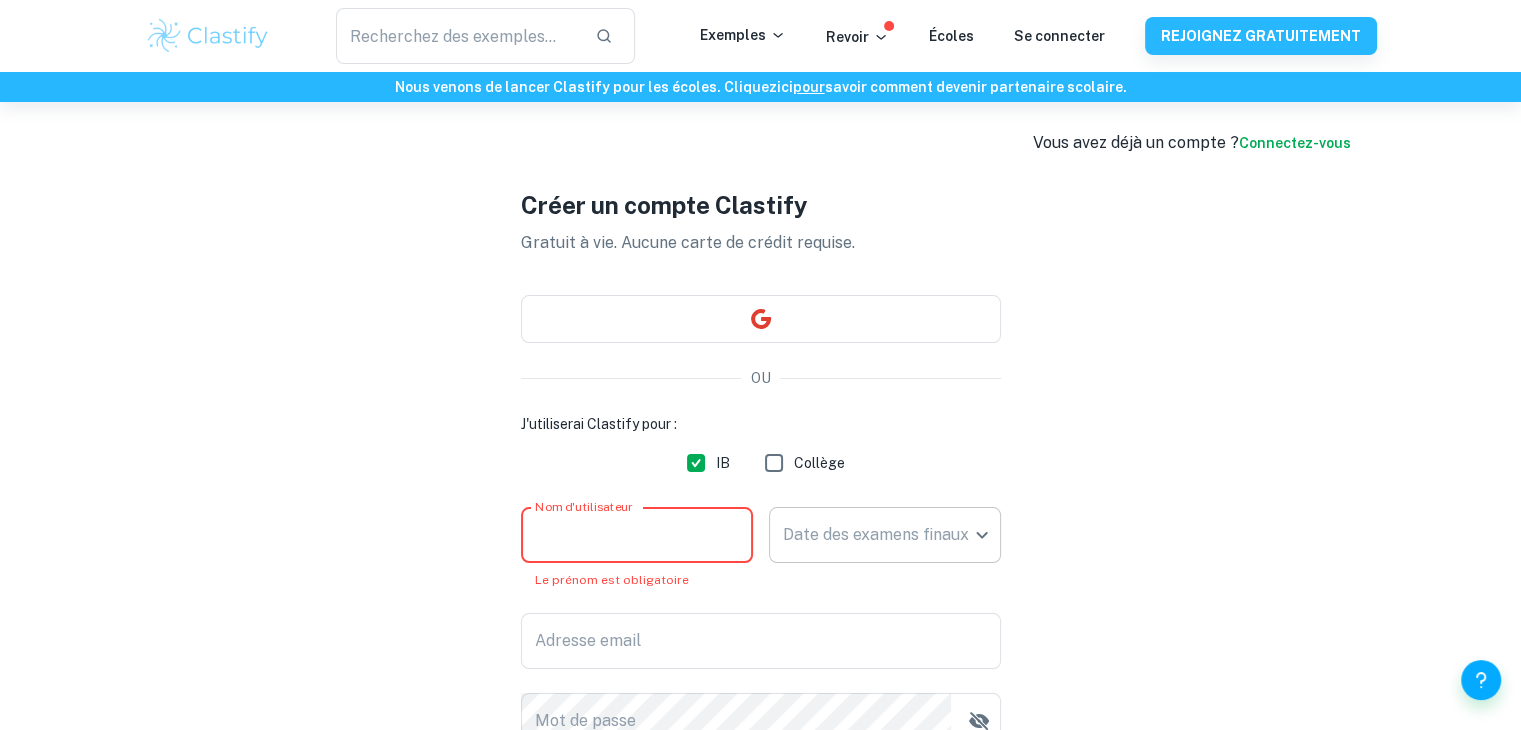 click on "Nous respectons votre vie privée Nous utilisons des cookies pour améliorer votre expérience de navigation, vous proposer des publicités ou du contenu personnalisés et analyser notre trafic. En cliquant sur « Accepter tout », vous consentez à l'utilisation de cookies.  Politique de cookies   Personnaliser   Tout rejeter   Accepter tout   Personnaliser les préférences de consentement   Nous utilisons des cookies pour vous aider à naviguer efficacement et à exécuter certaines fonctionnalités. Vous trouverez ci-dessous des informations détaillées sur tous les cookies pour chaque catégorie de consentement. Les cookies classés comme « Nécessaires » sont stockés sur votre navigateur car ils sont essentiels pour activer les fonctionnalités de base du site. ...  Afficher plus Pour plus d'informations sur la manière dont les cookies tiers de Google fonctionnent et traitent vos données, consultez :  Politique de confidentialité de Google   Nécessaire Toujours actif Fonctionnel Analytique" at bounding box center (760, 456) 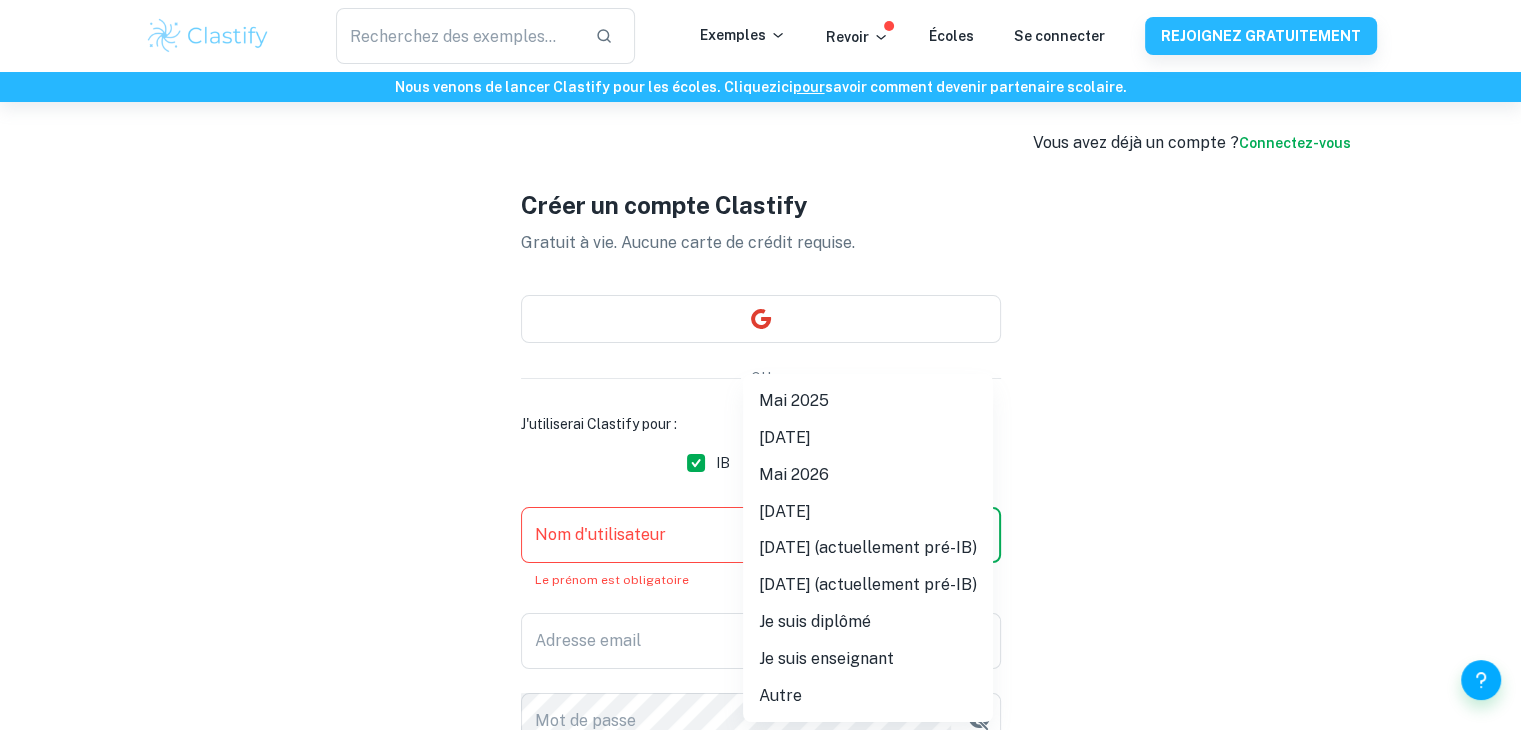 click at bounding box center (760, 365) 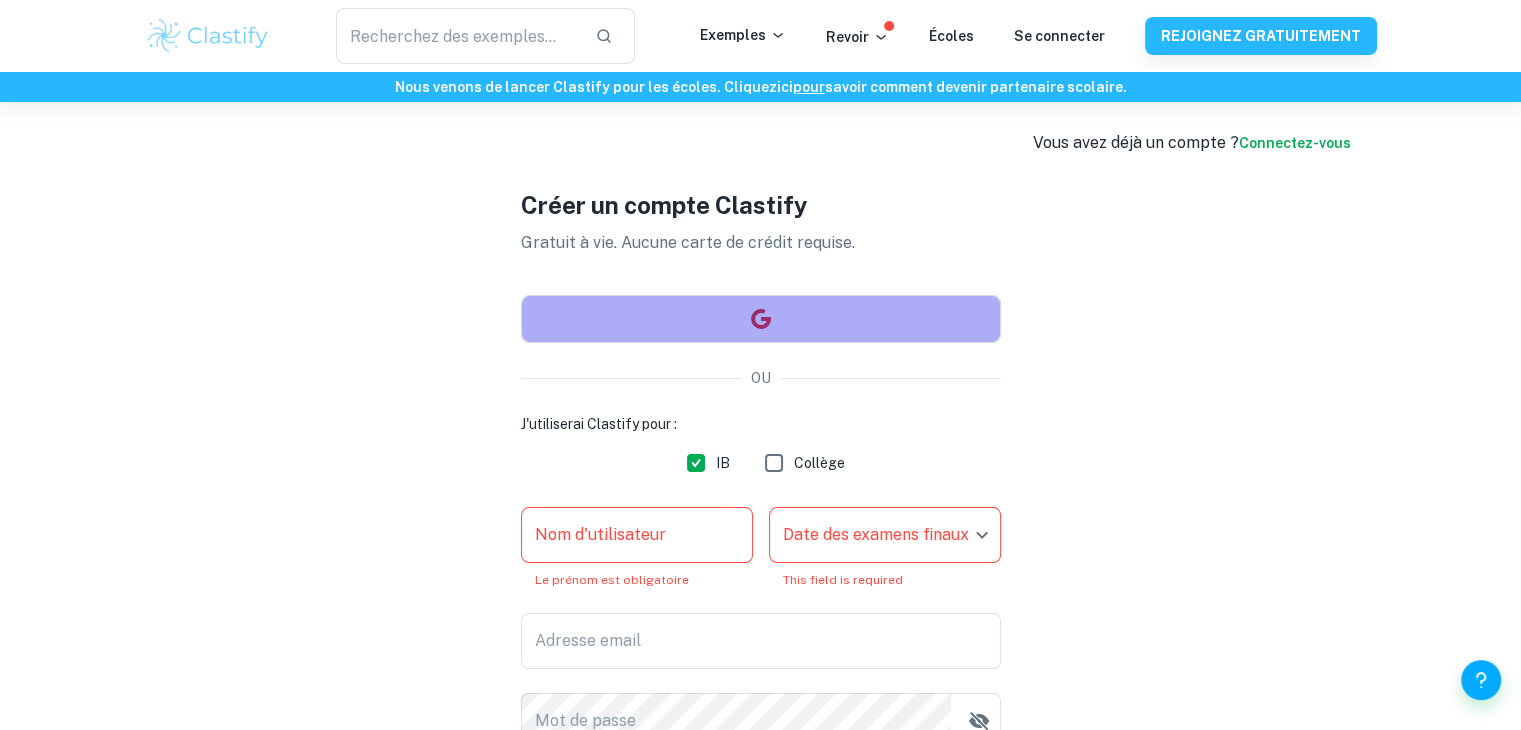 click at bounding box center (761, 319) 